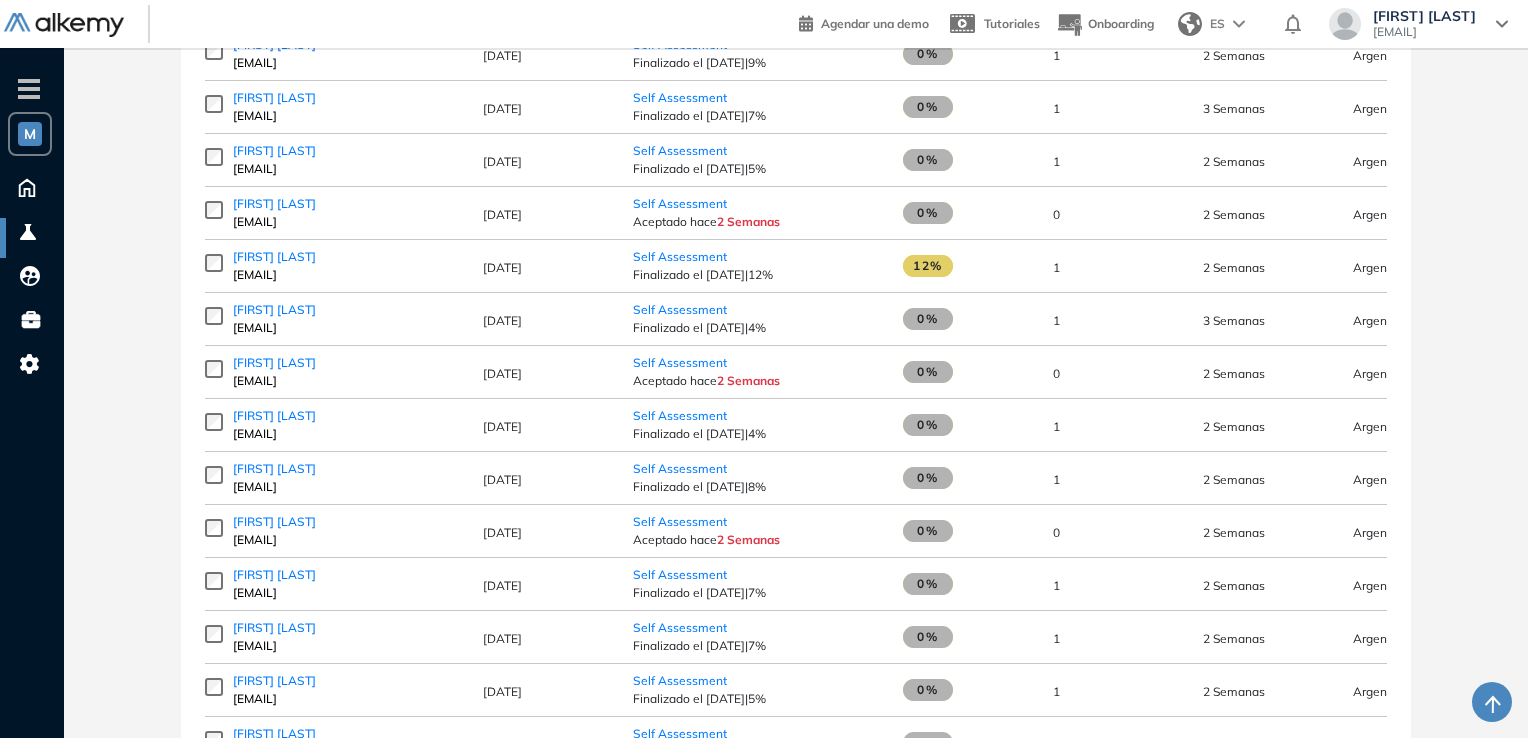 scroll, scrollTop: 7752, scrollLeft: 0, axis: vertical 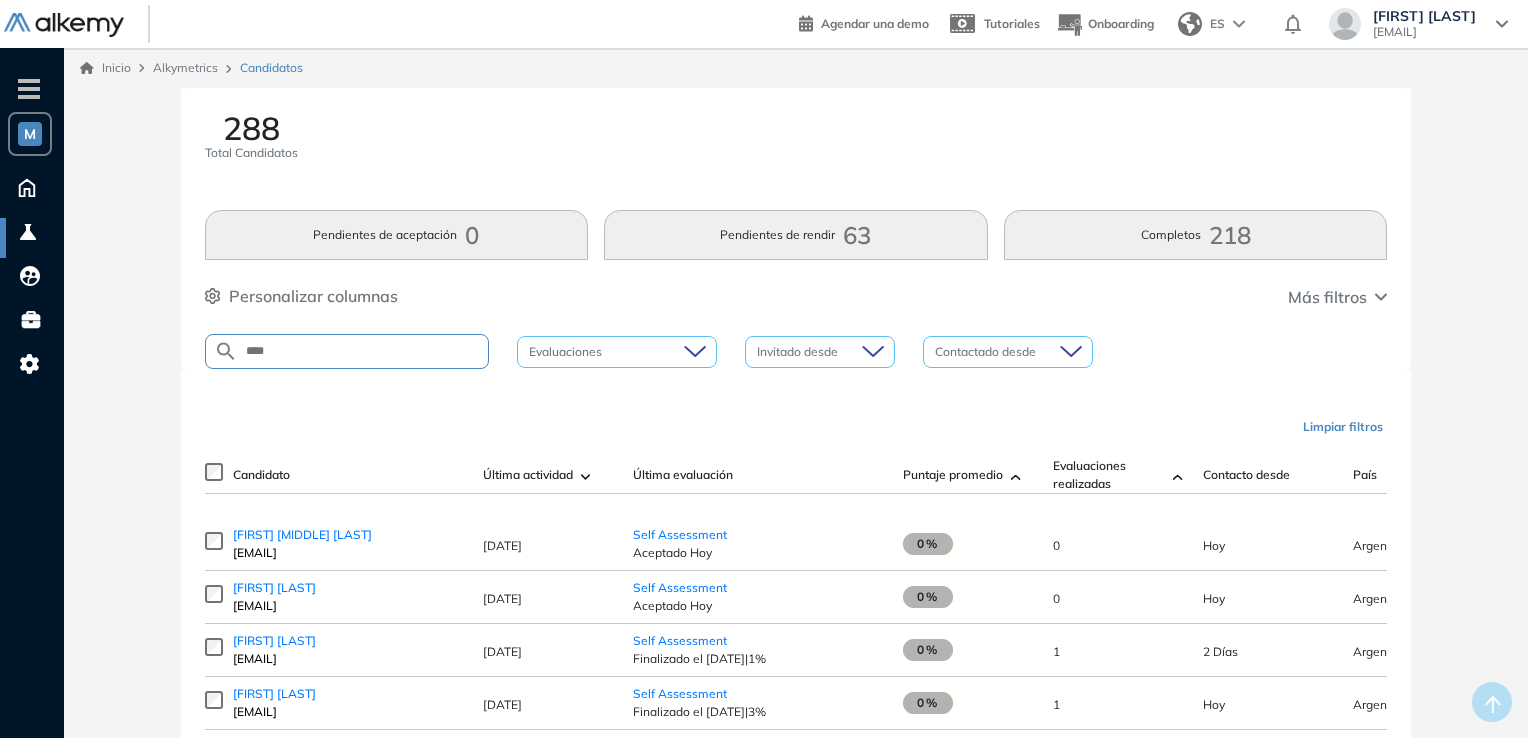 type on "****" 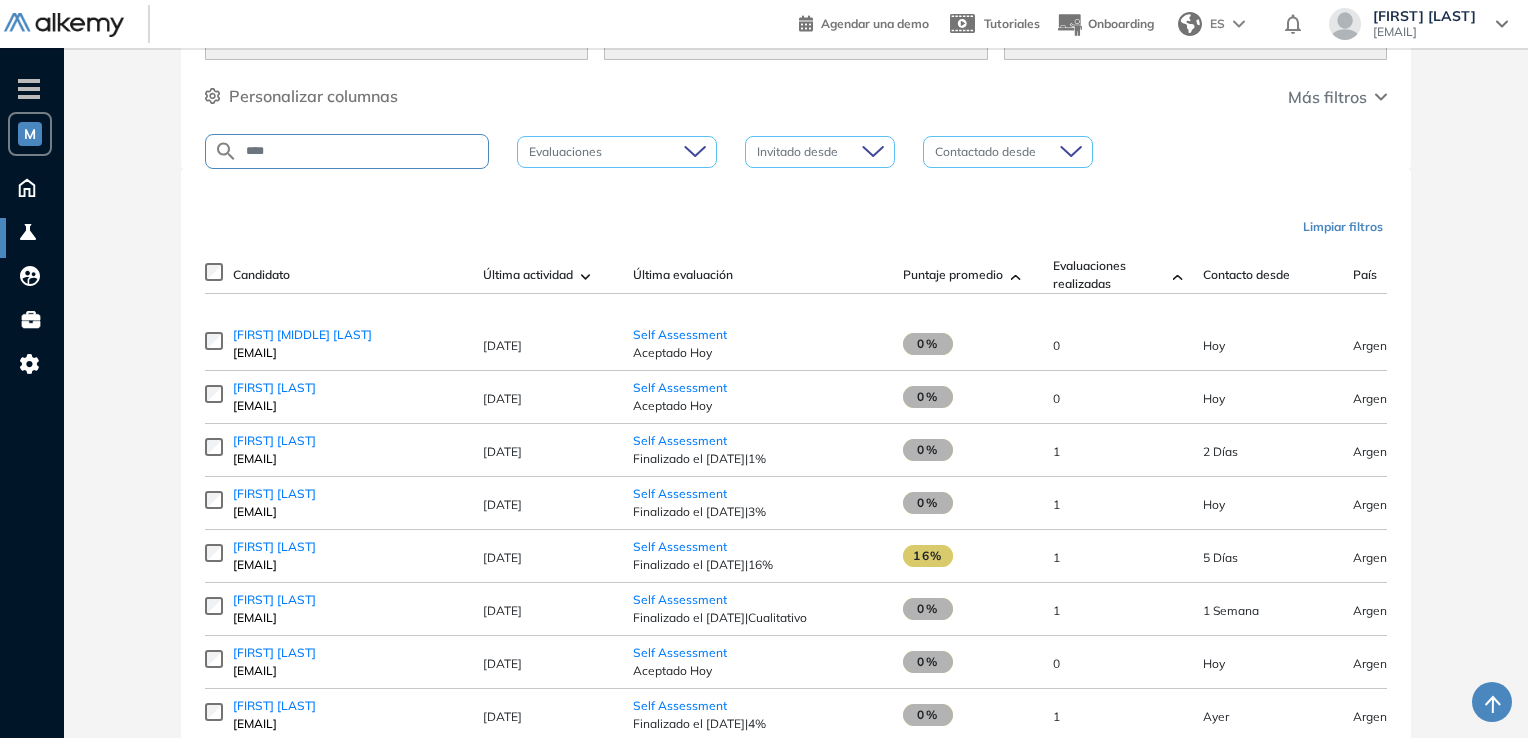 scroll, scrollTop: 0, scrollLeft: 0, axis: both 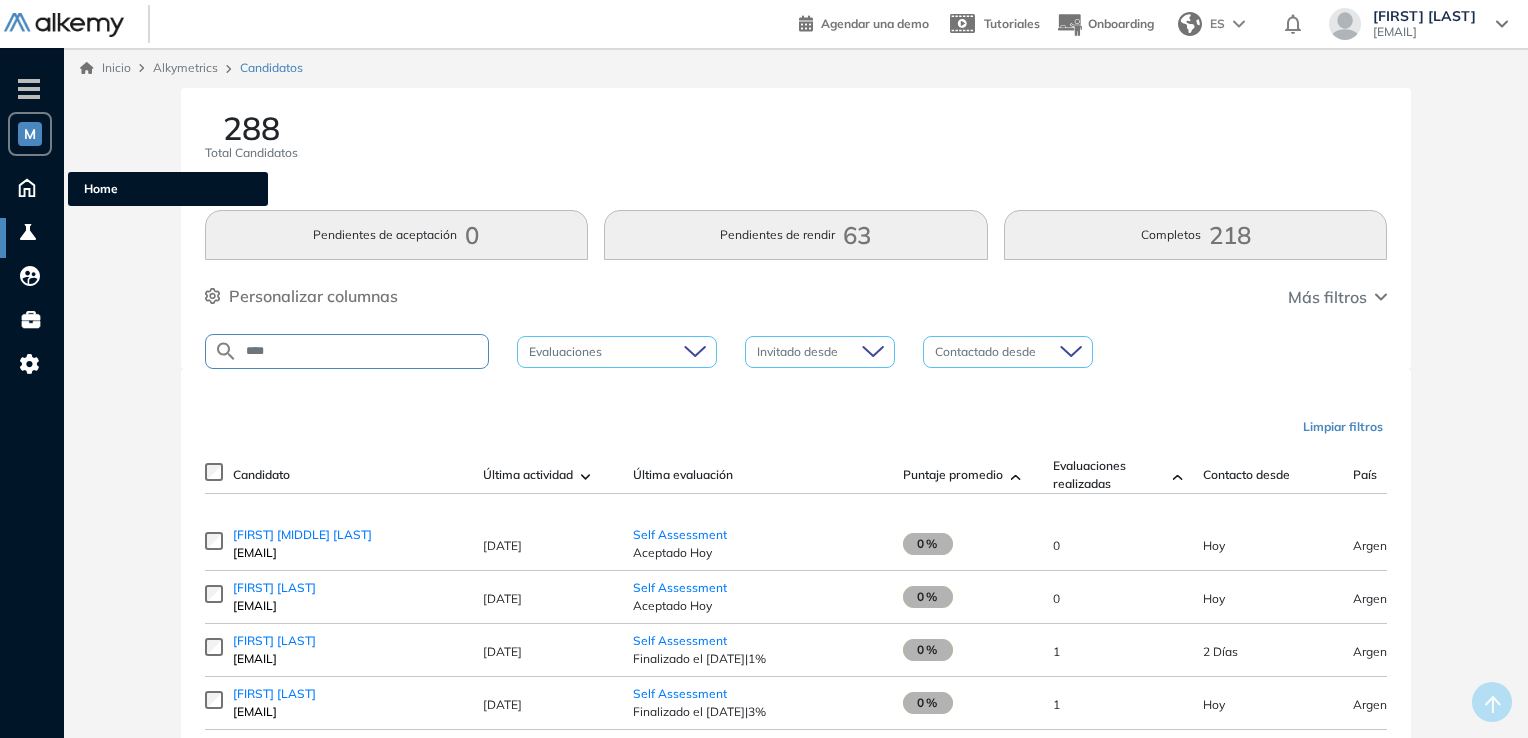 click 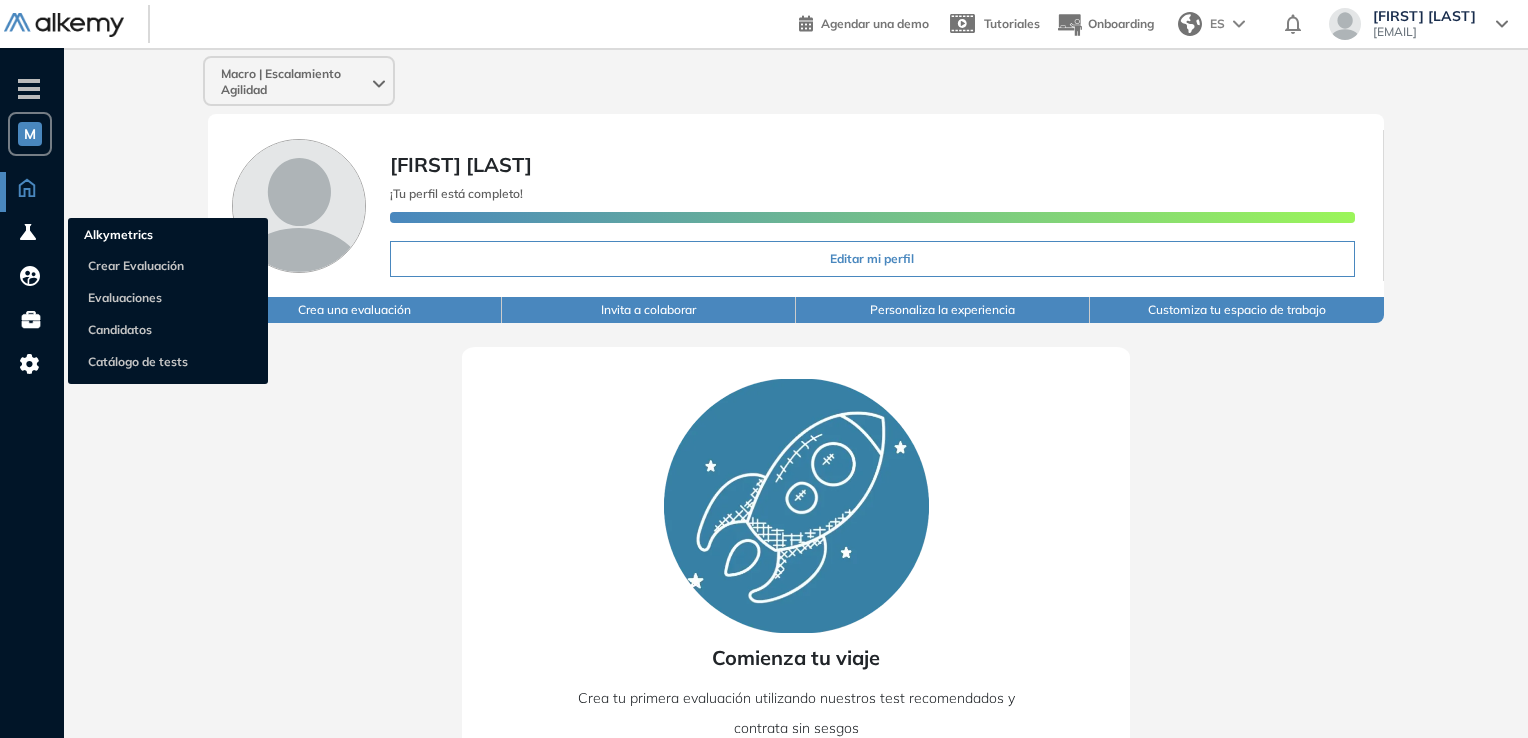 click on "Alkymetrics" at bounding box center (168, 237) 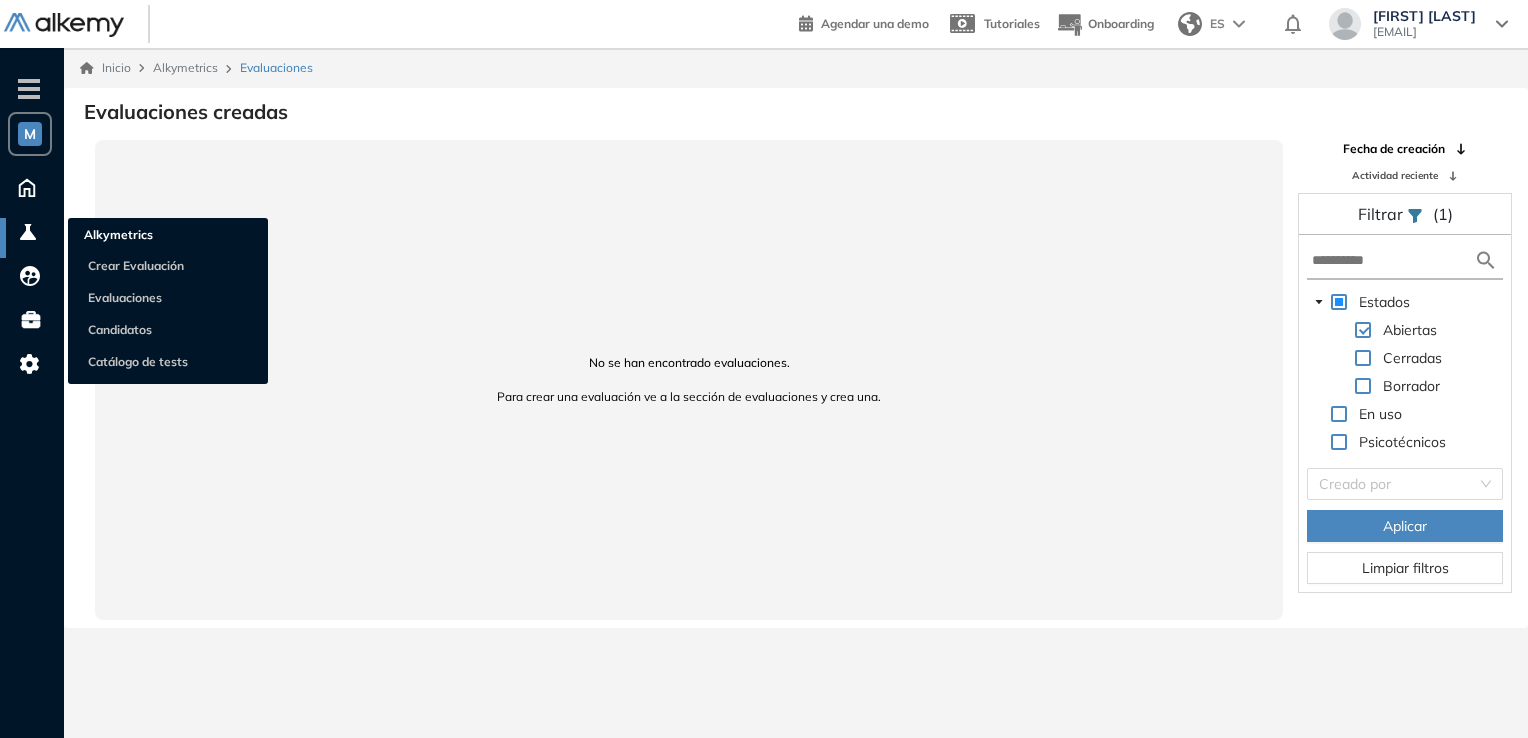 click on "Alkymetrics" at bounding box center [168, 237] 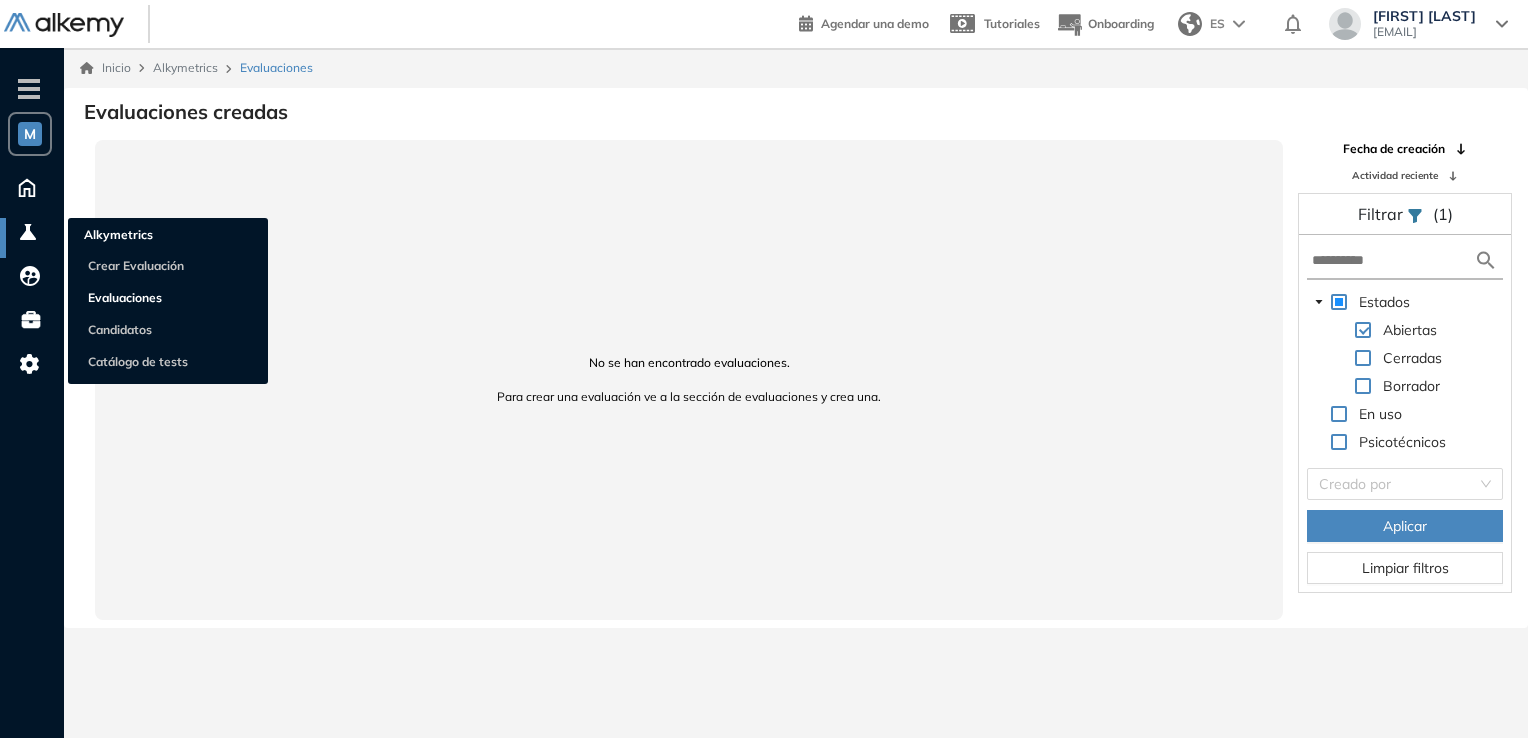 click on "Evaluaciones" at bounding box center (125, 297) 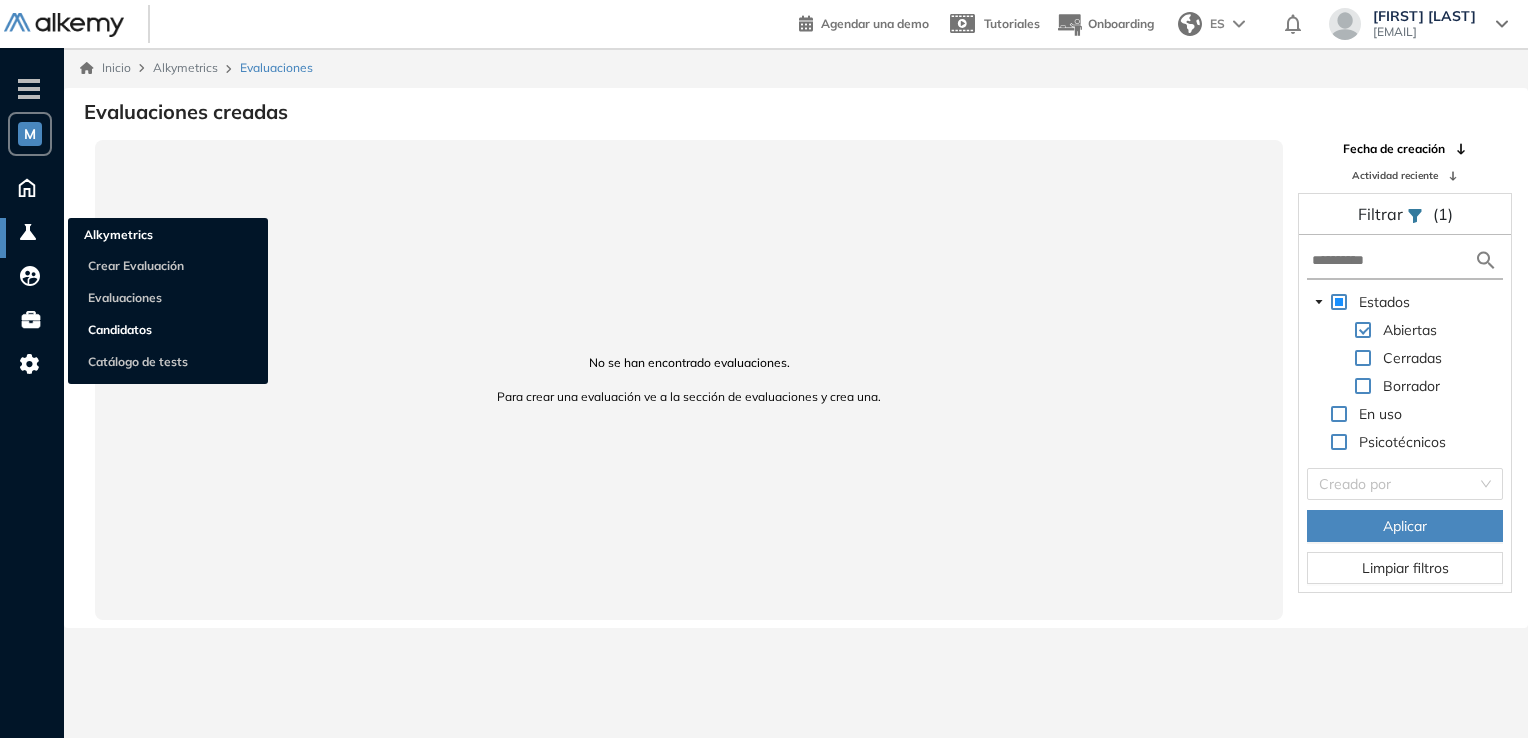 click on "Candidatos" at bounding box center [120, 329] 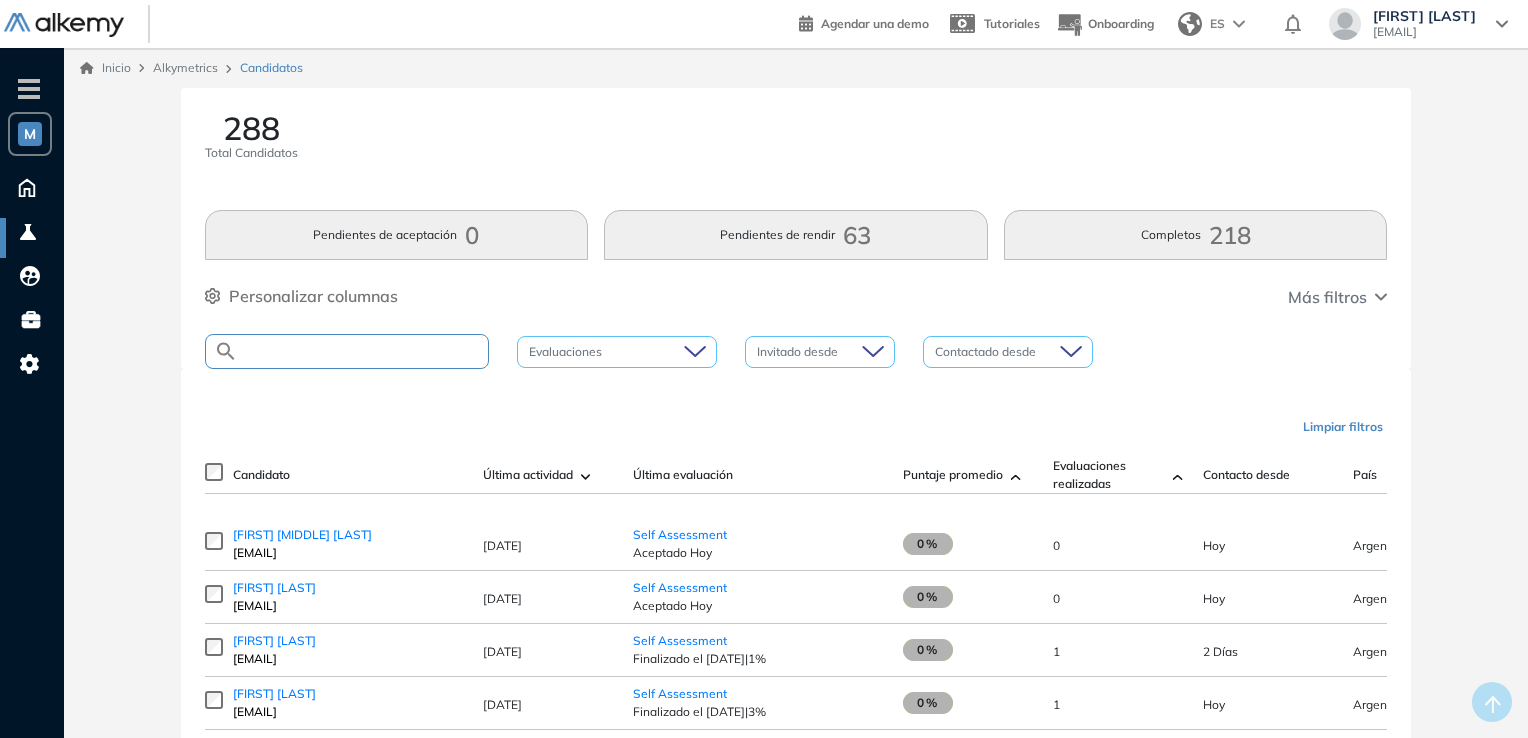 click at bounding box center (363, 351) 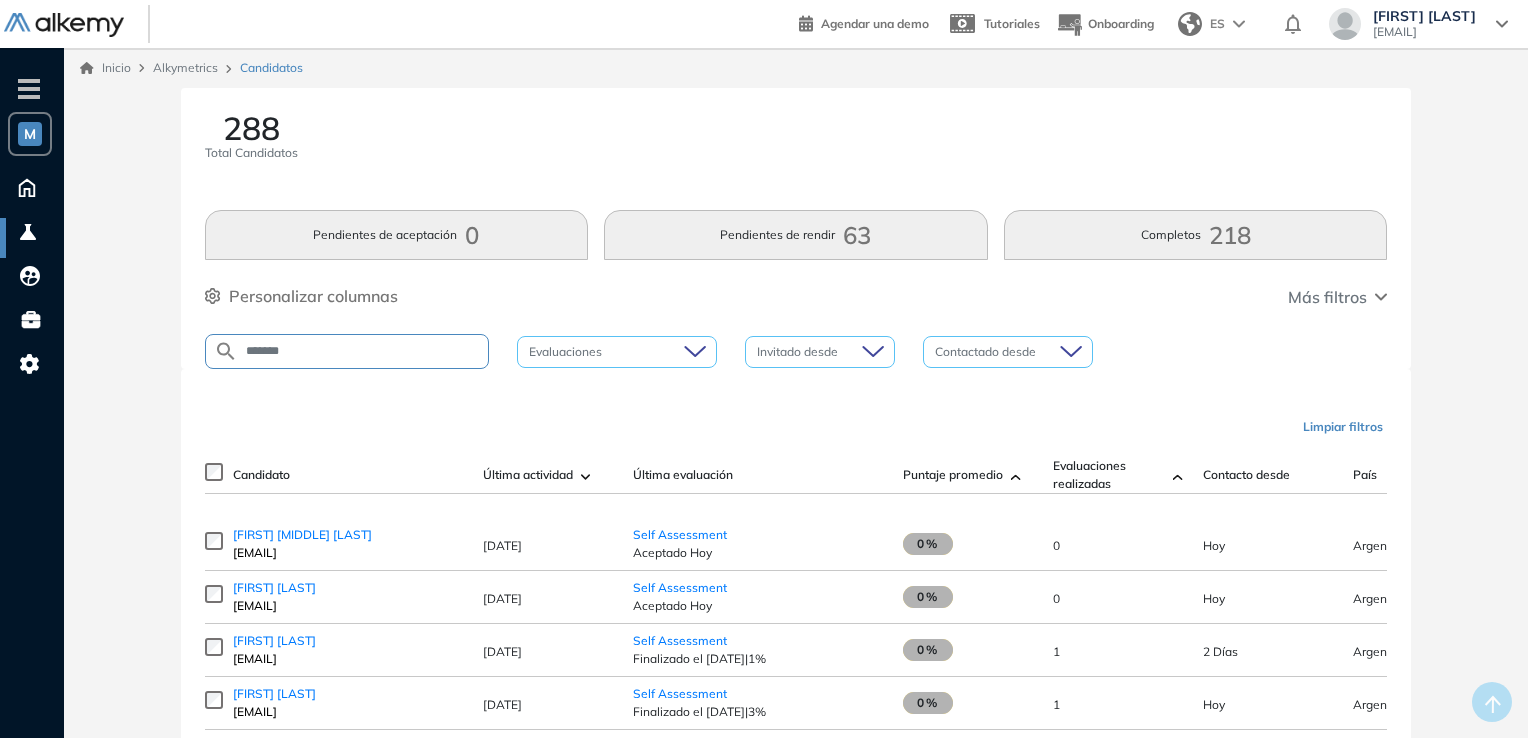 type on "*******" 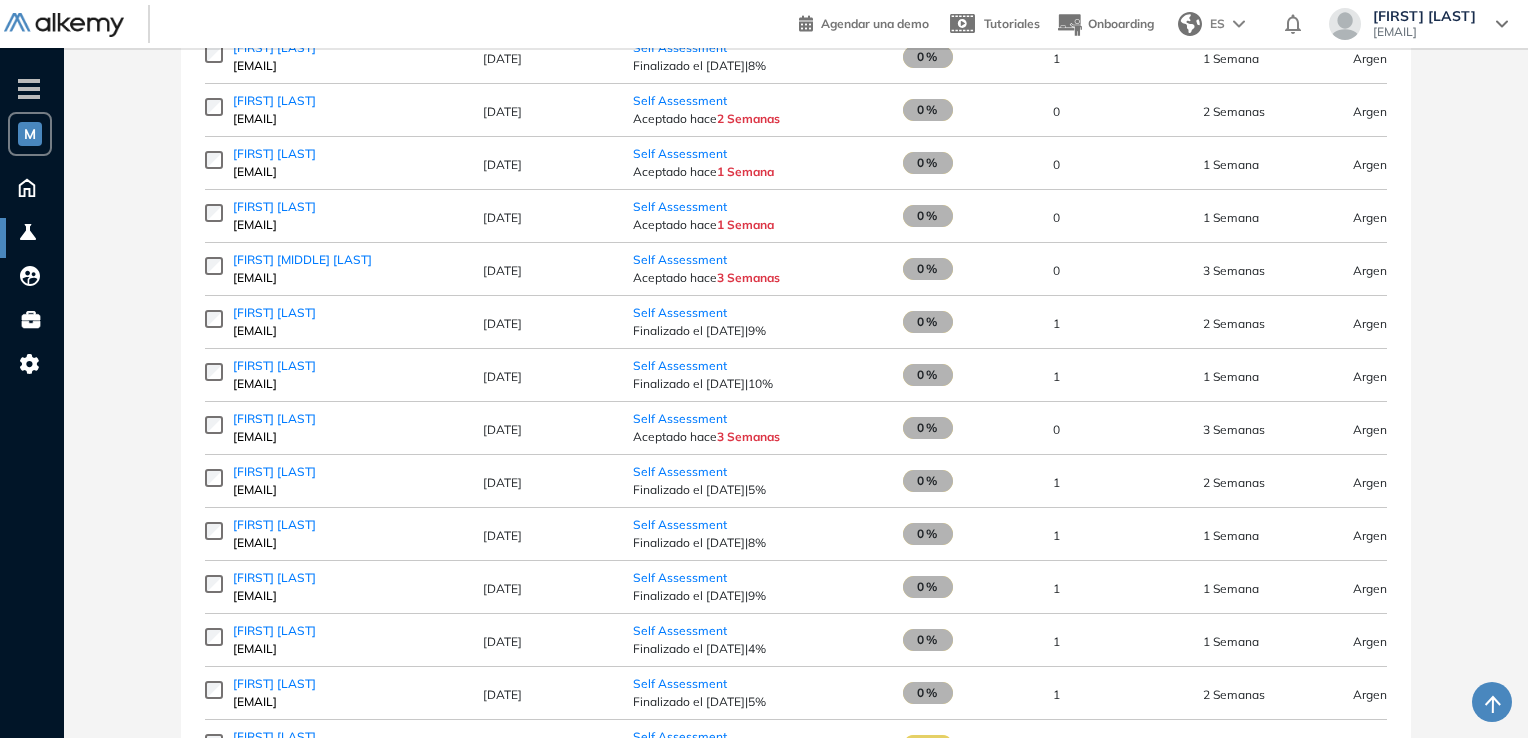 scroll, scrollTop: 6700, scrollLeft: 0, axis: vertical 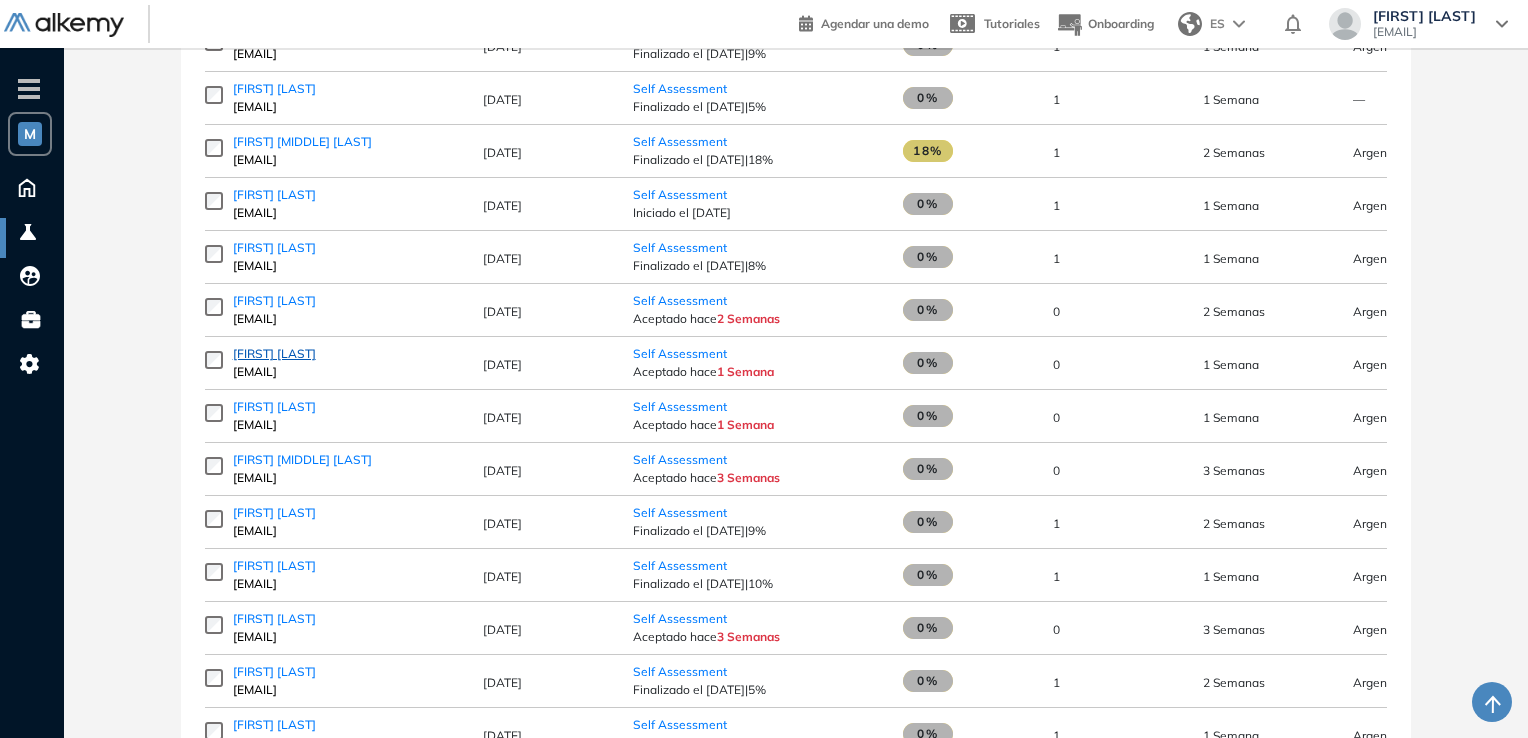 click on "[FIRST] [LAST]" at bounding box center (274, 353) 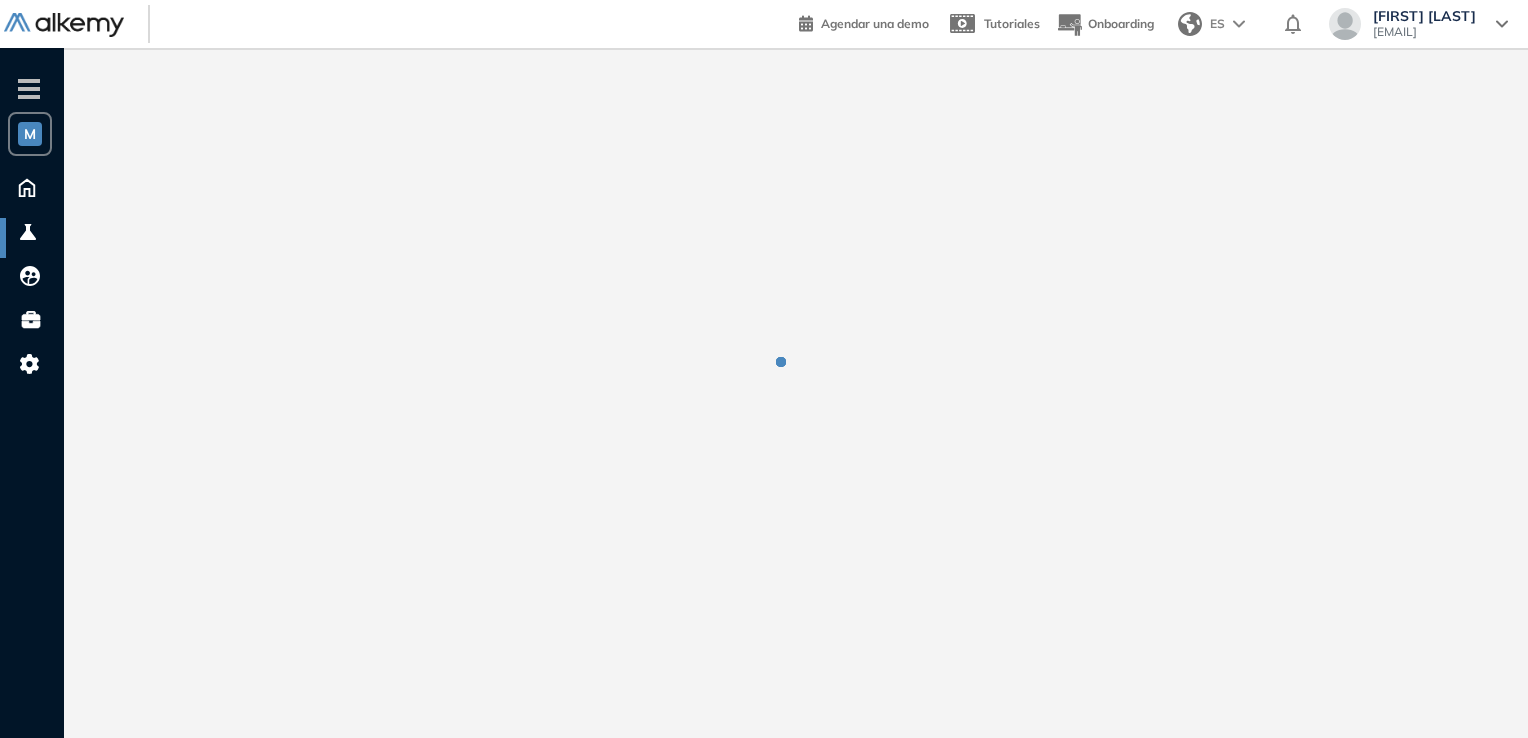 scroll, scrollTop: 0, scrollLeft: 0, axis: both 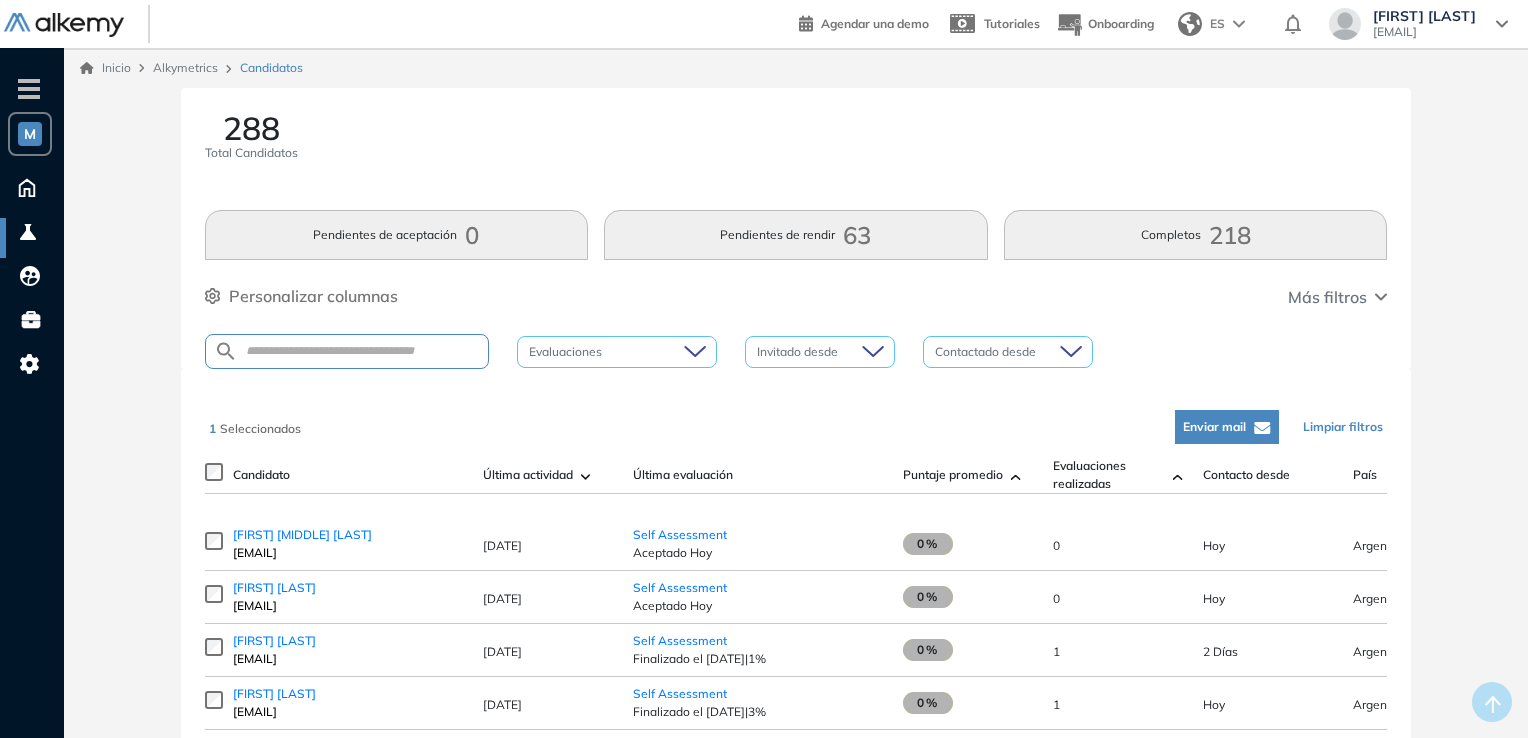 click on "Pendientes de rendir 63" at bounding box center [796, 235] 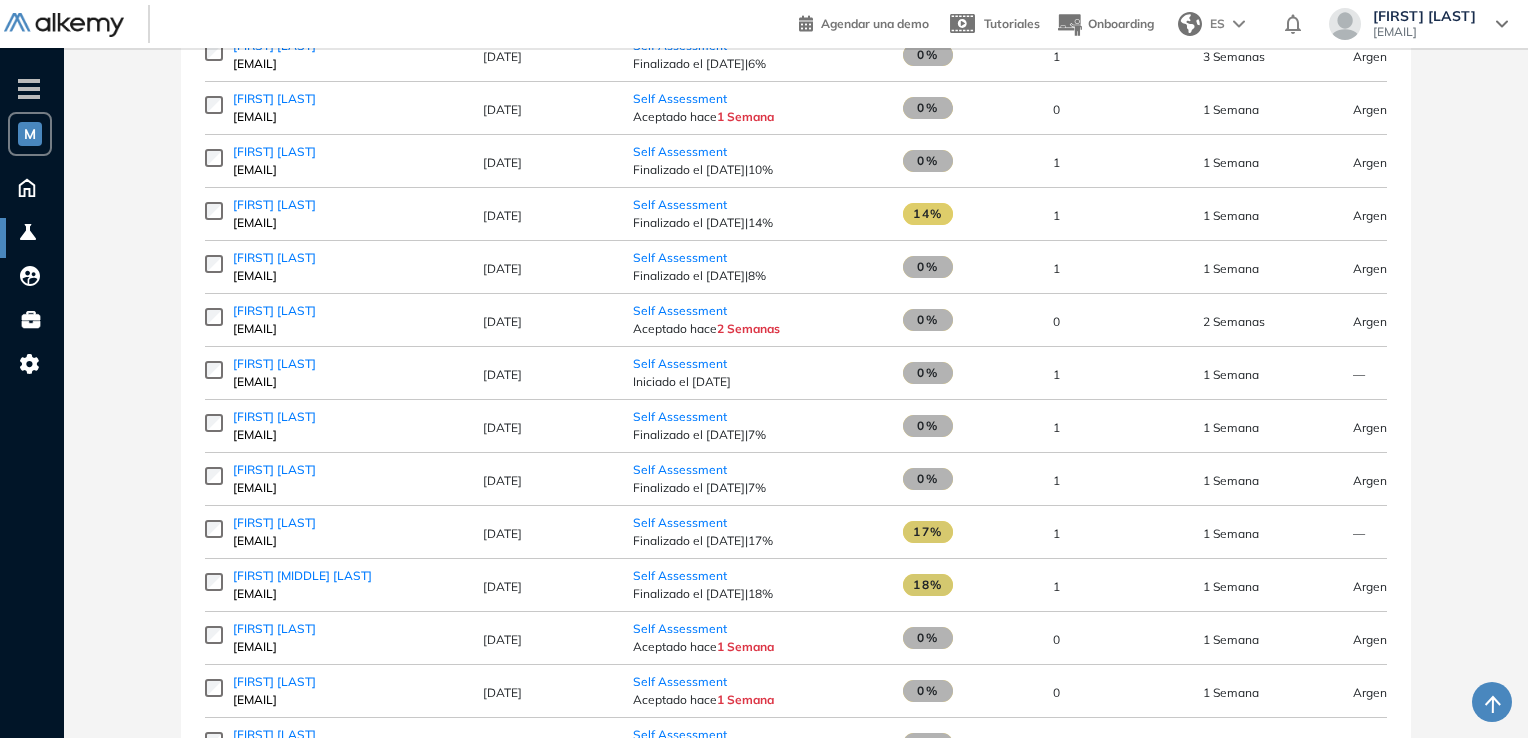 scroll, scrollTop: 6400, scrollLeft: 0, axis: vertical 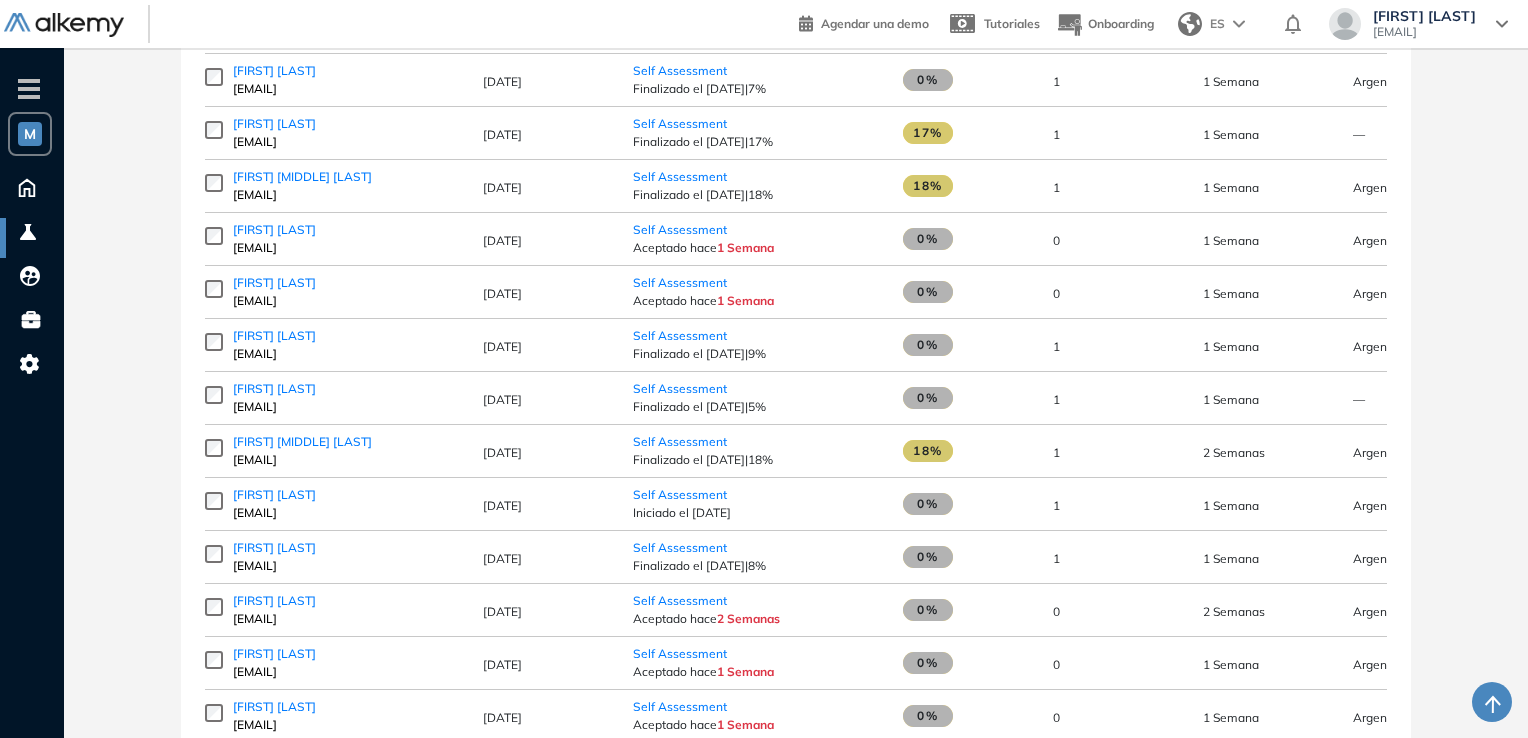 click on "1 Semana" at bounding box center [745, 671] 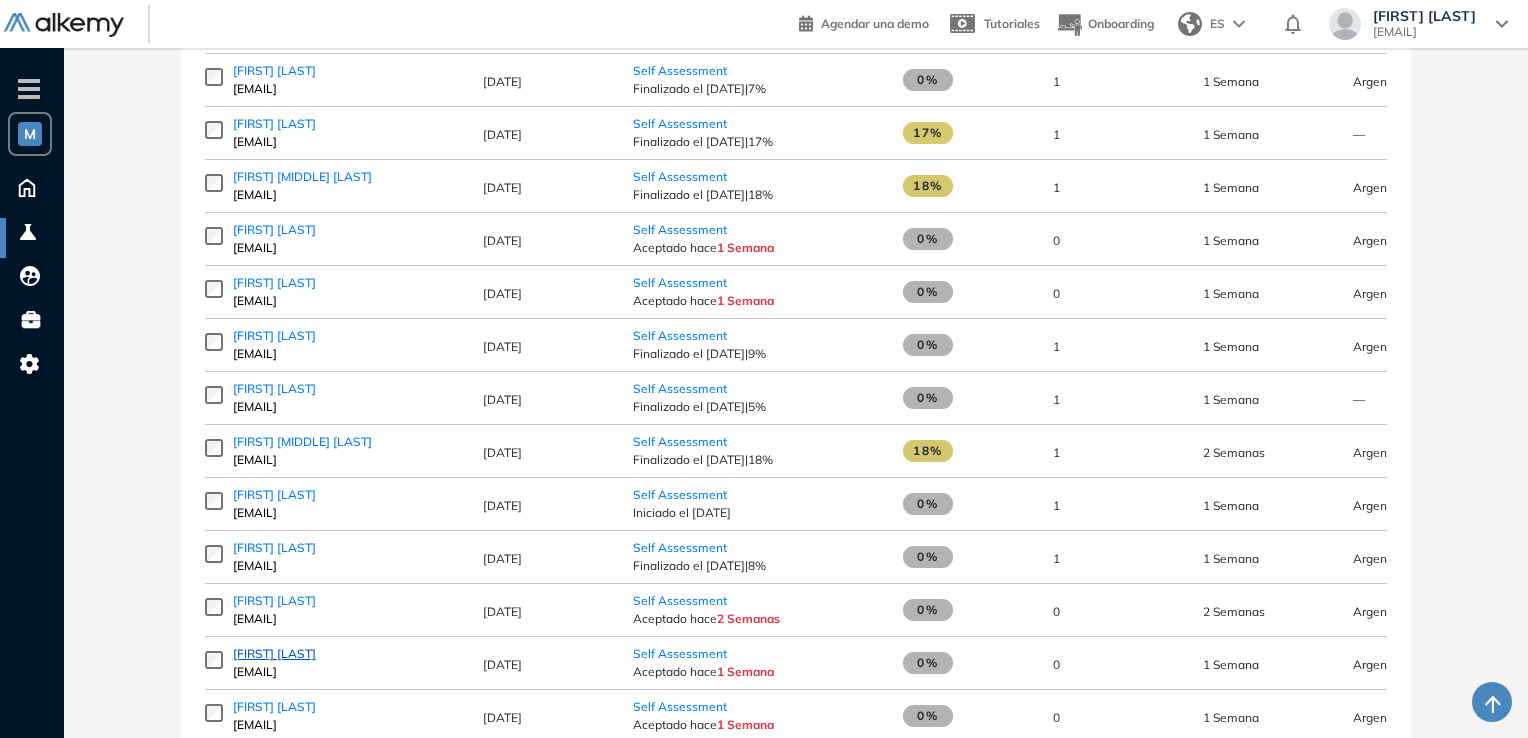 click on "[FIRST] [LAST]" at bounding box center [274, 653] 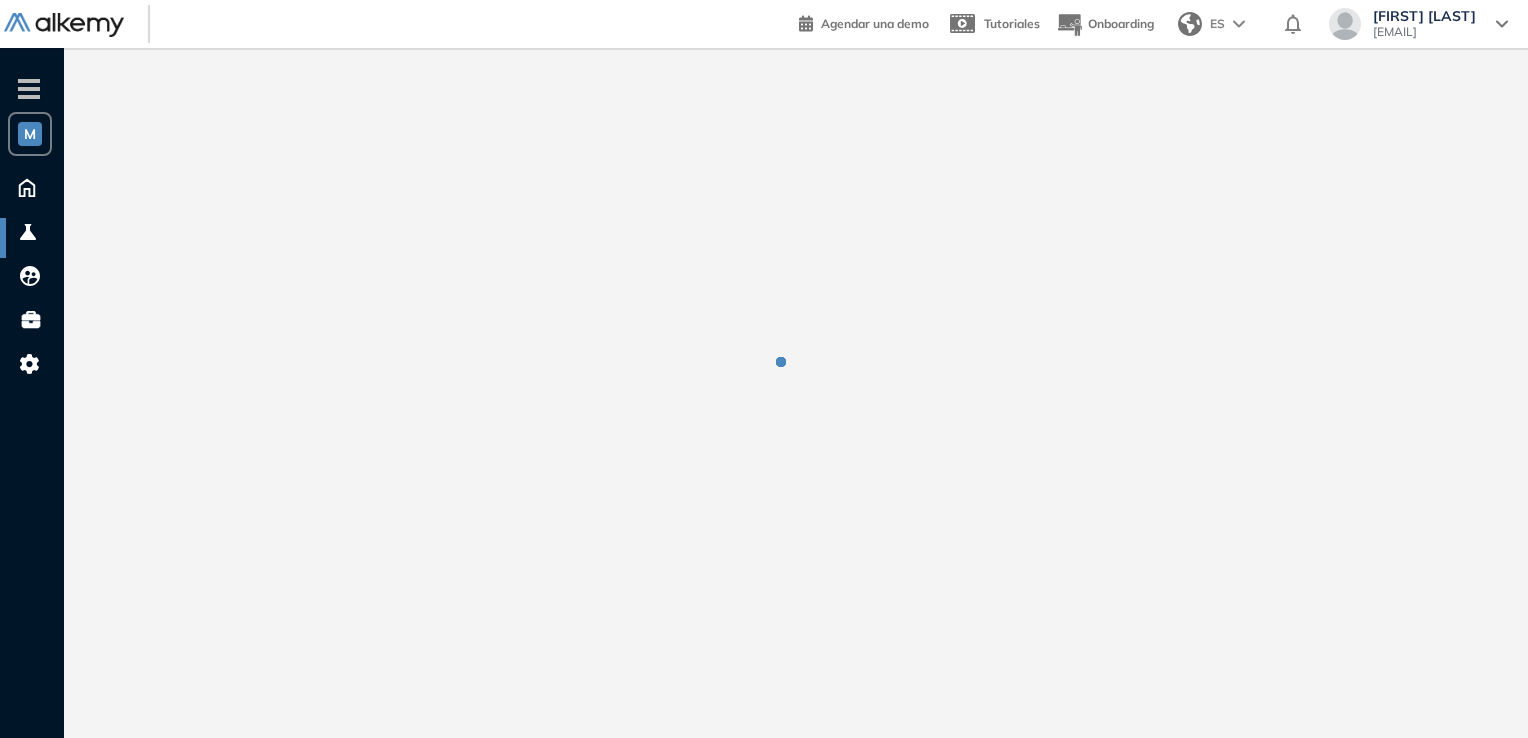 scroll, scrollTop: 0, scrollLeft: 0, axis: both 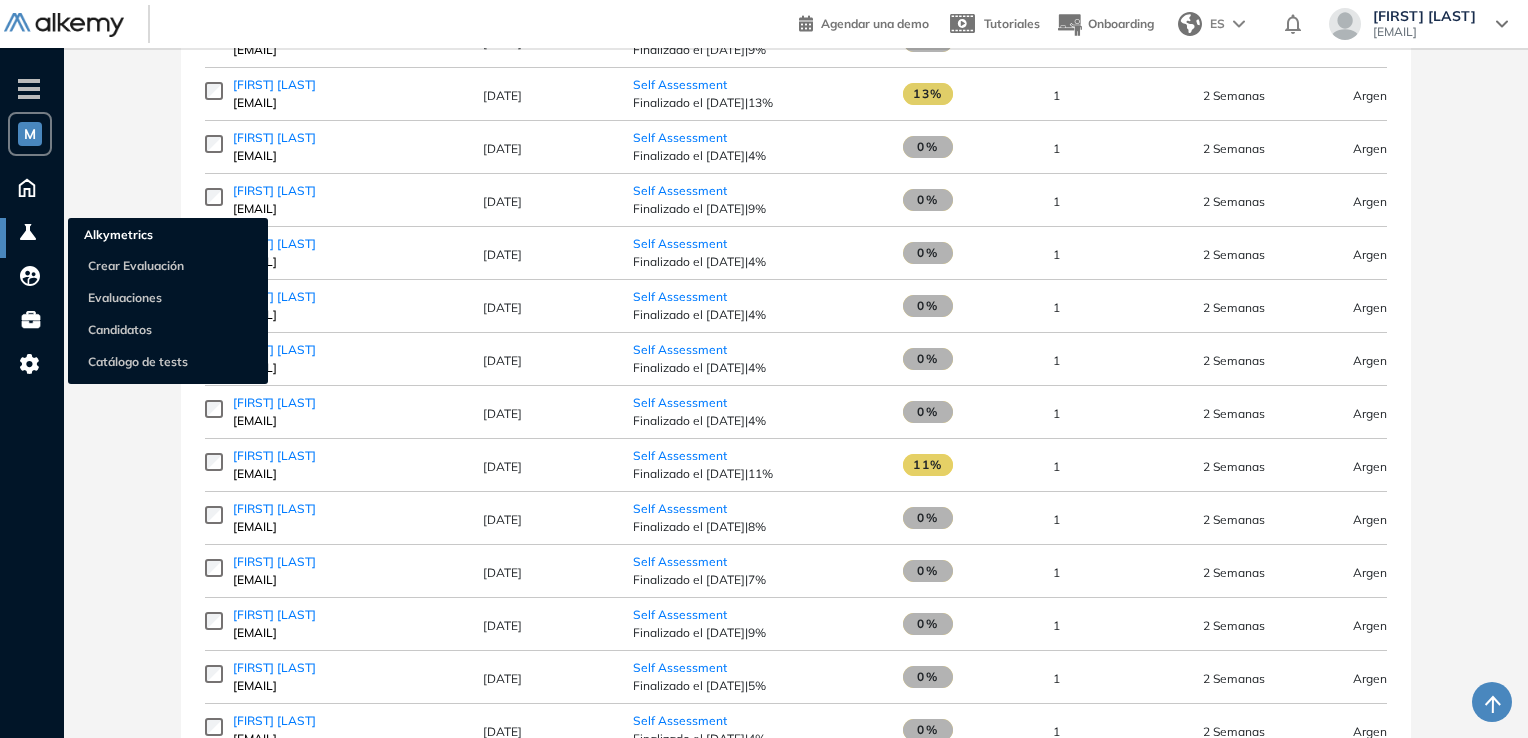 click on "Alkymetrics" at bounding box center [168, 237] 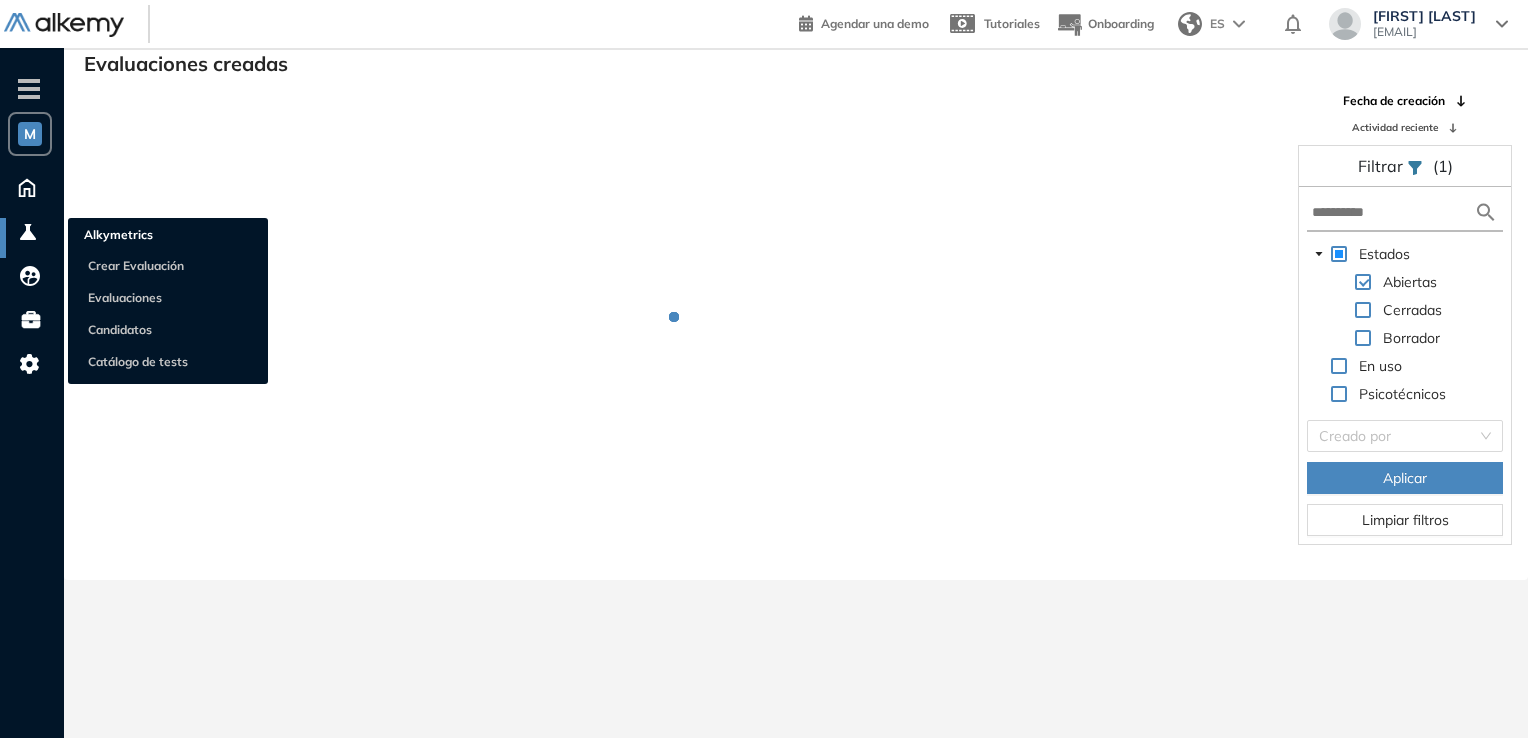 scroll, scrollTop: 48, scrollLeft: 0, axis: vertical 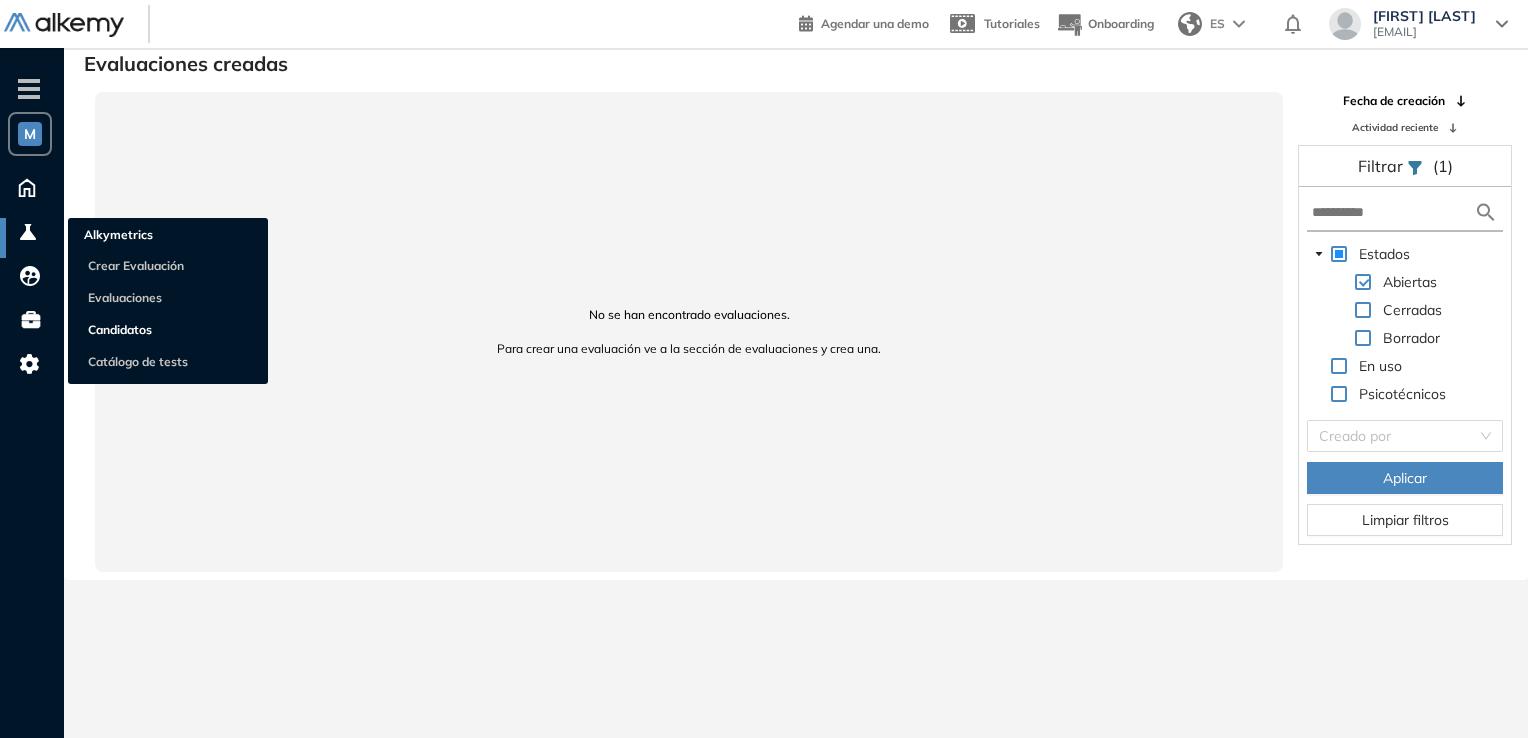 click on "Candidatos" at bounding box center (120, 329) 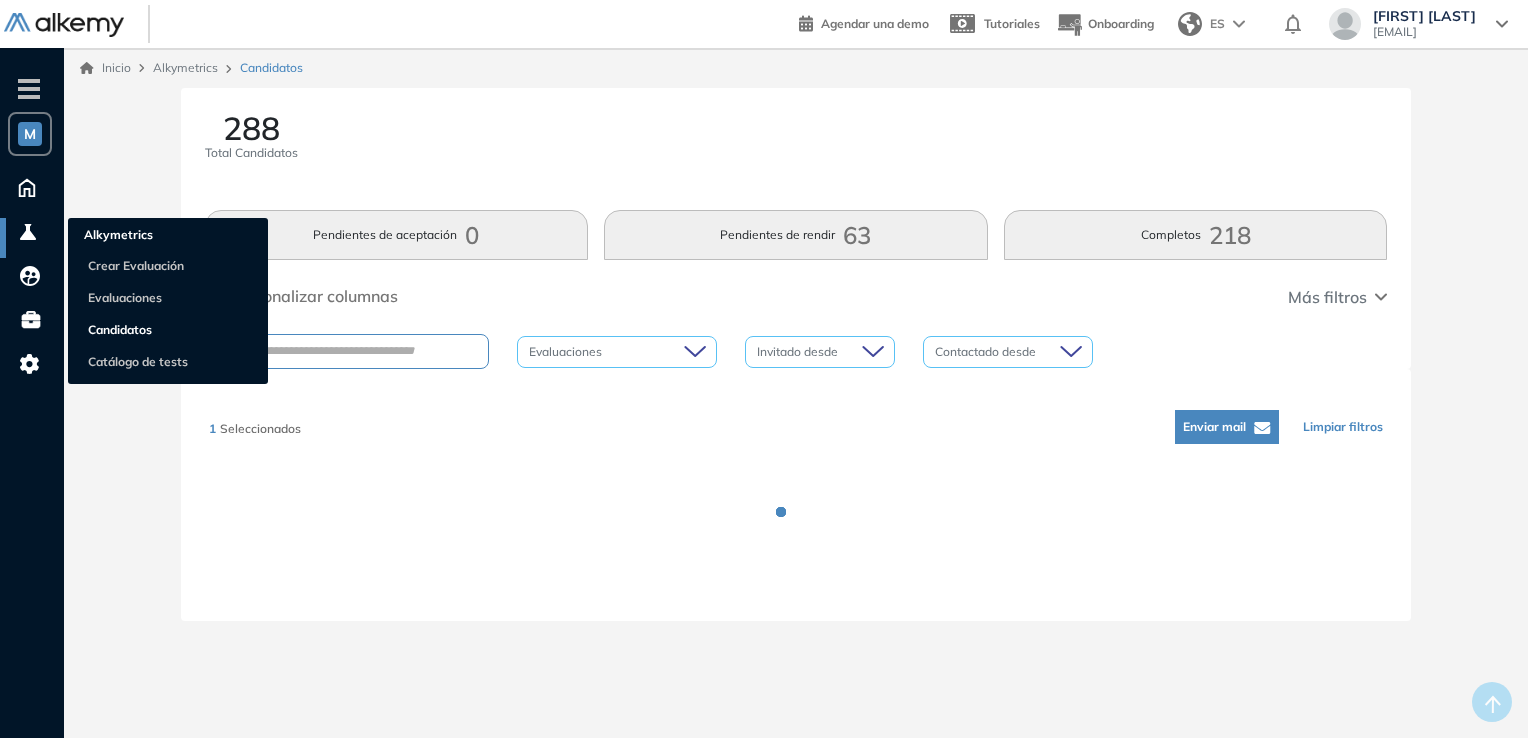 scroll, scrollTop: 0, scrollLeft: 0, axis: both 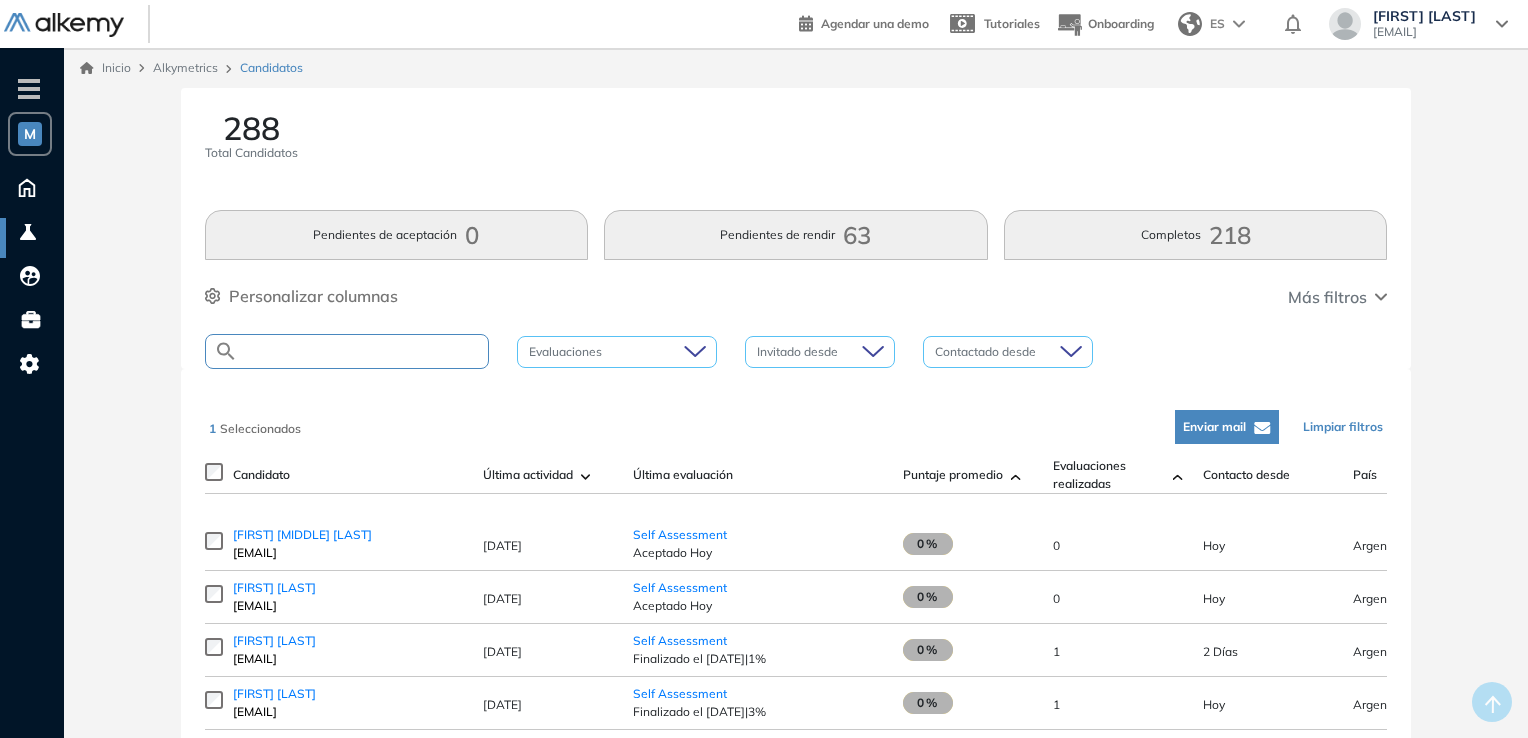 click at bounding box center [363, 351] 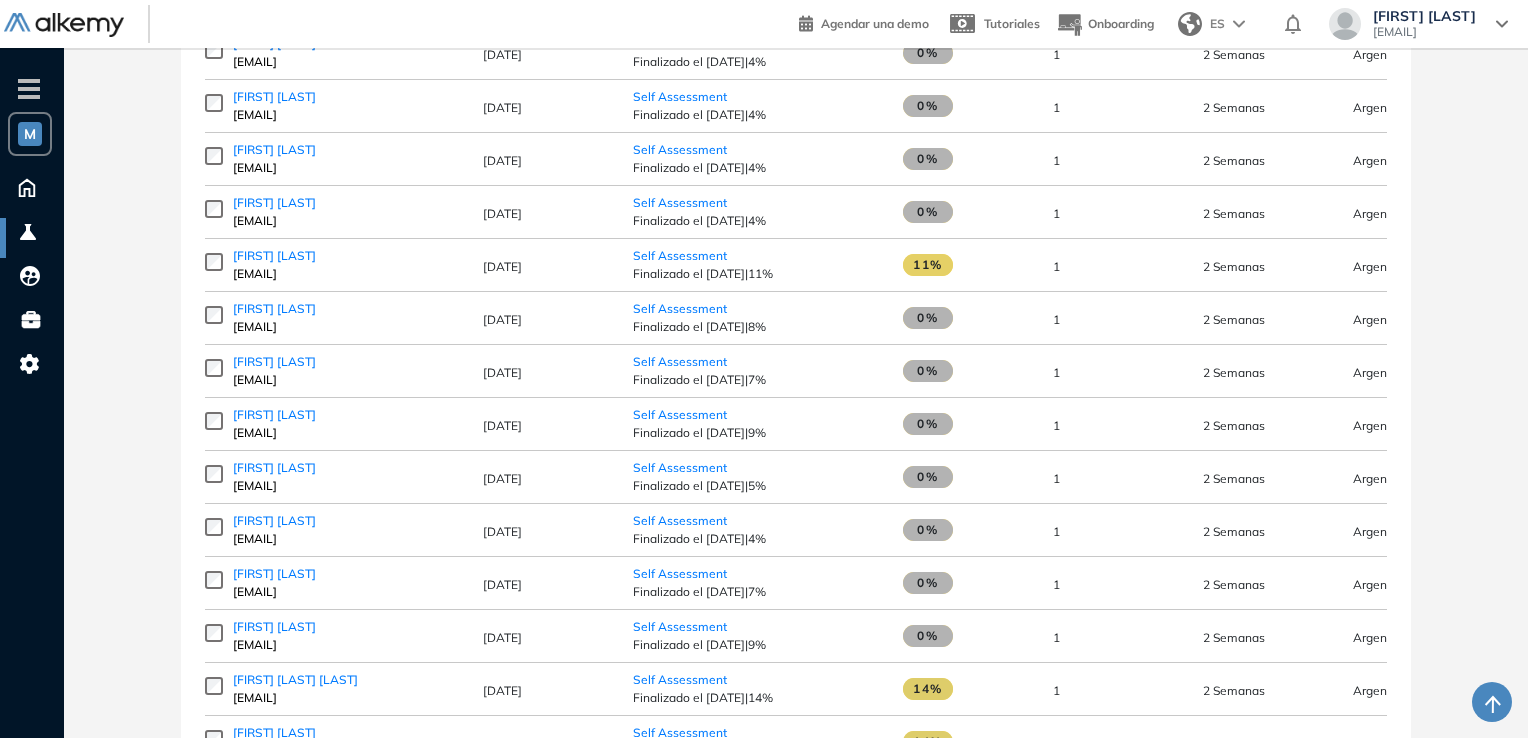 scroll, scrollTop: 9200, scrollLeft: 0, axis: vertical 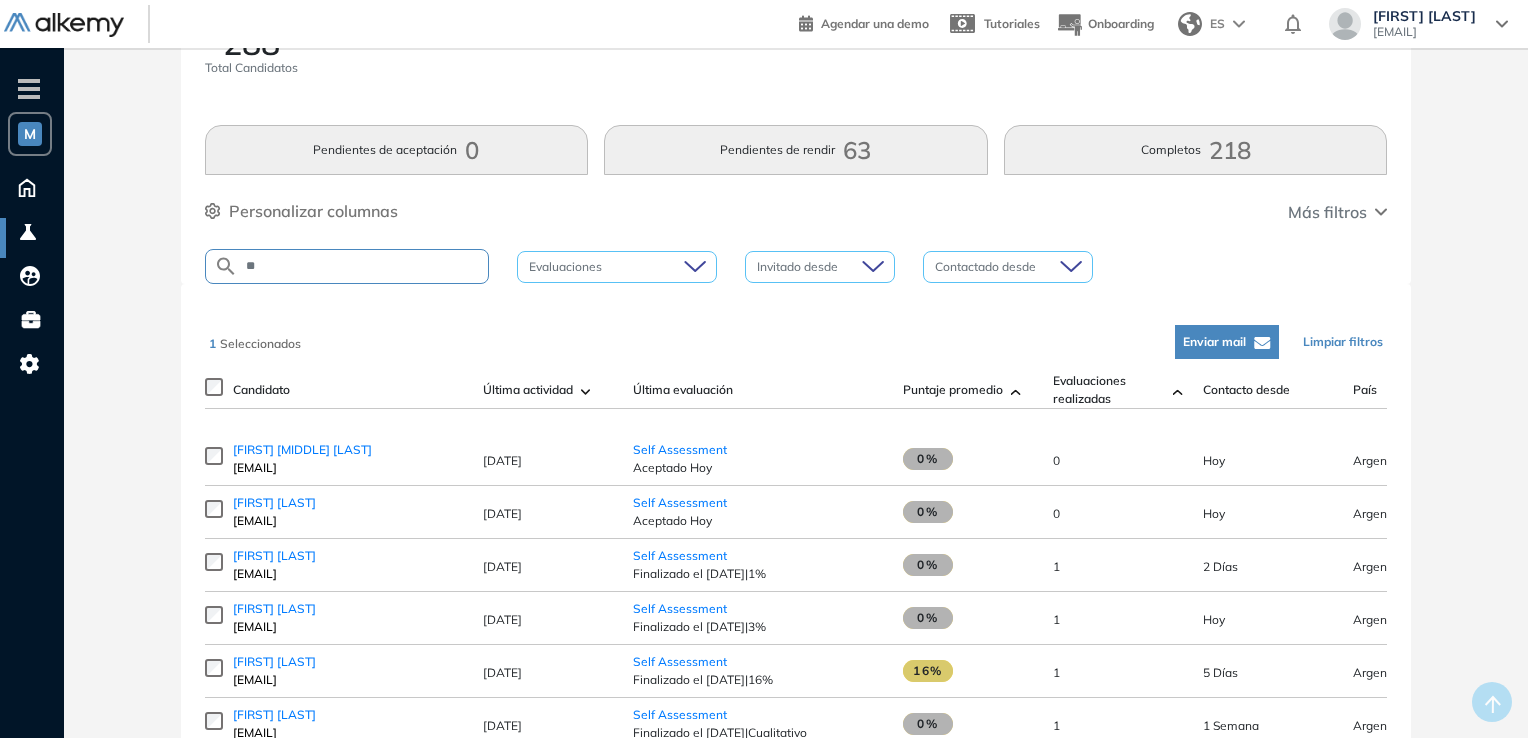 type on "*" 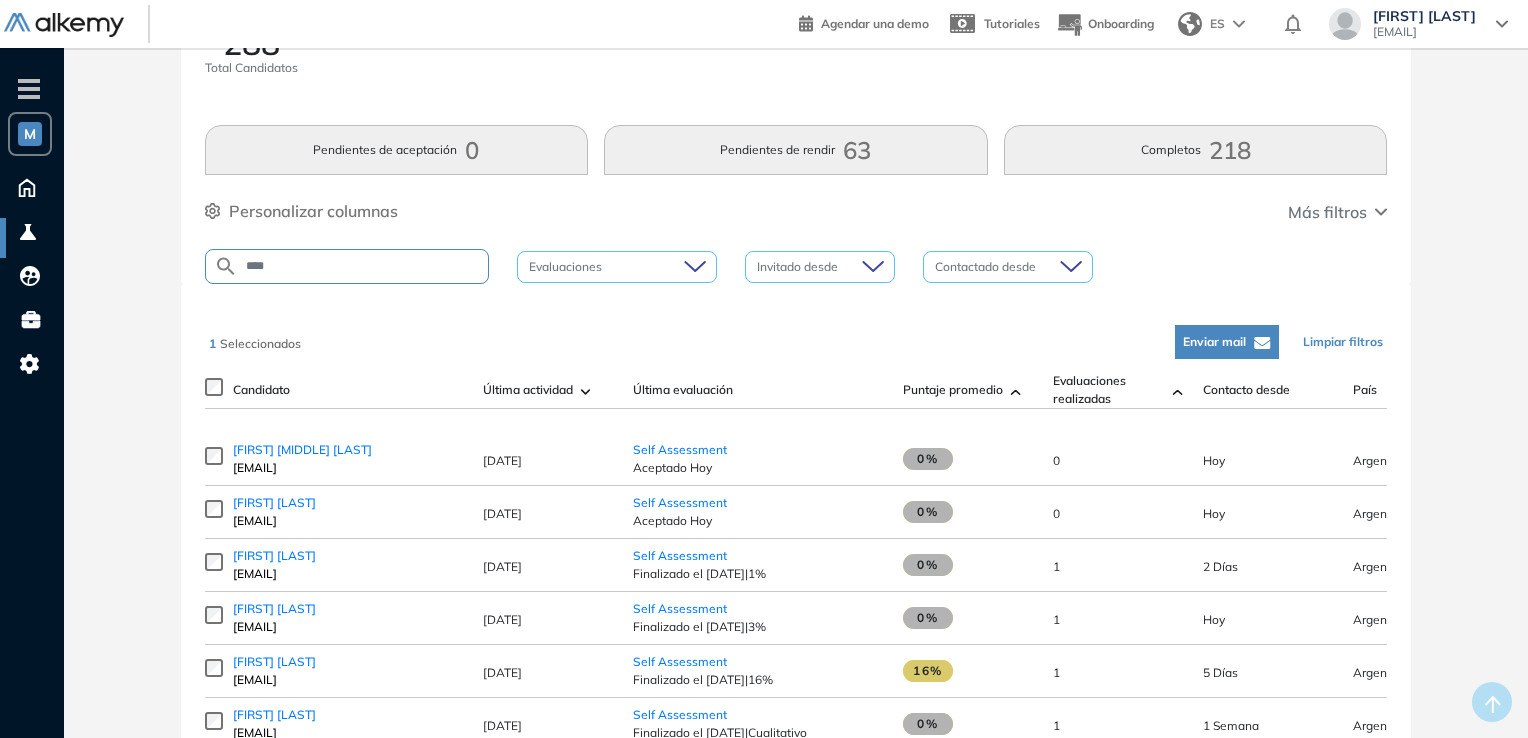 type on "****" 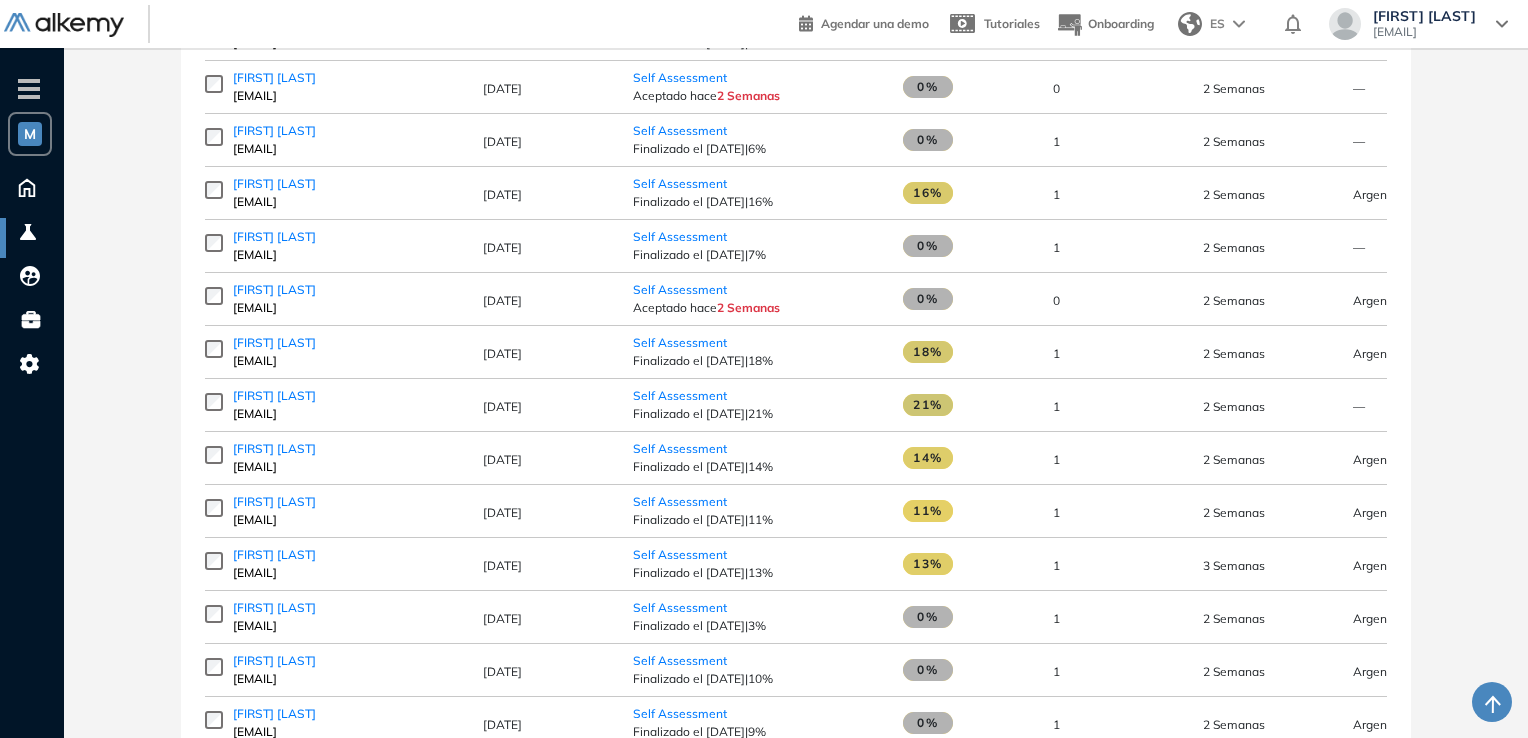 scroll, scrollTop: 13100, scrollLeft: 0, axis: vertical 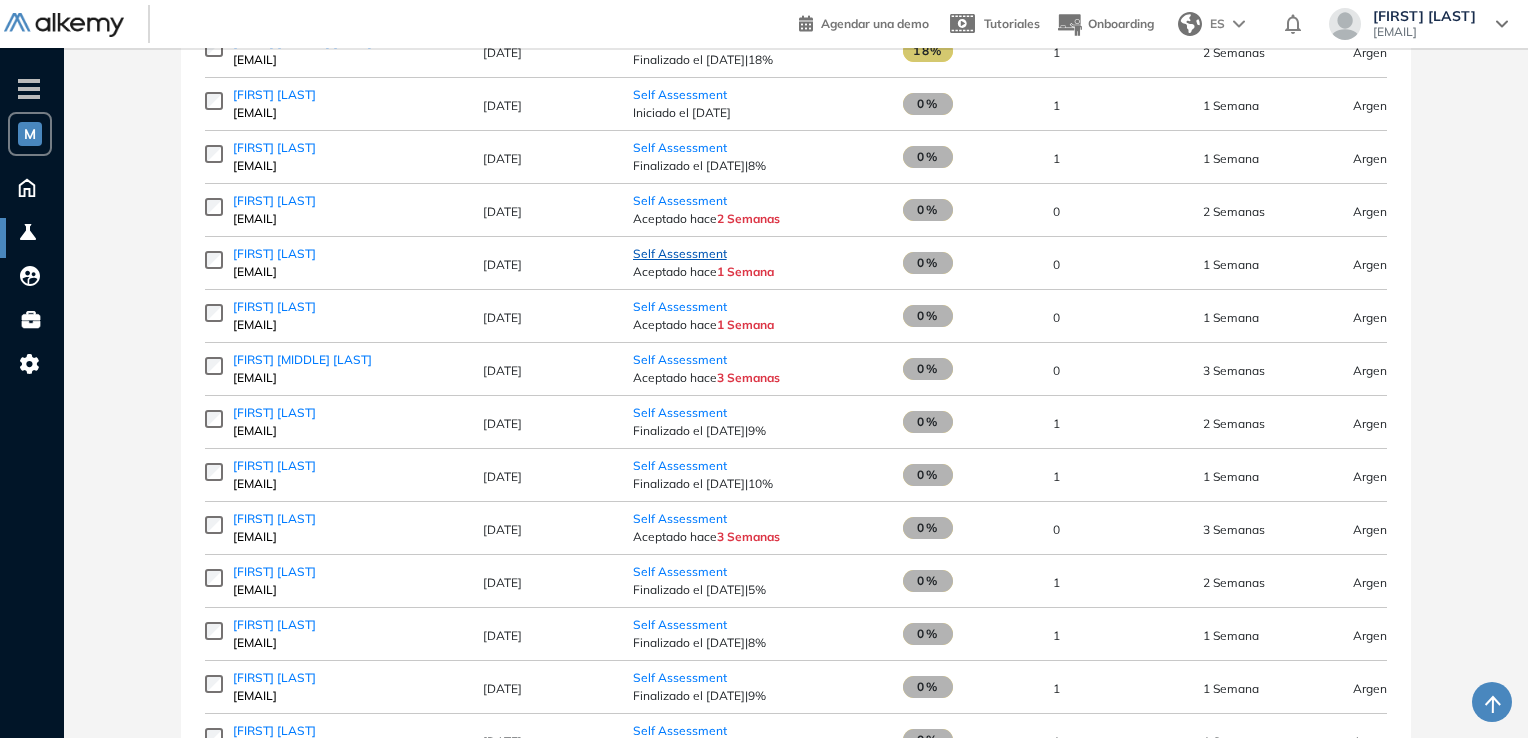 click on "Self Assessment" at bounding box center [680, 253] 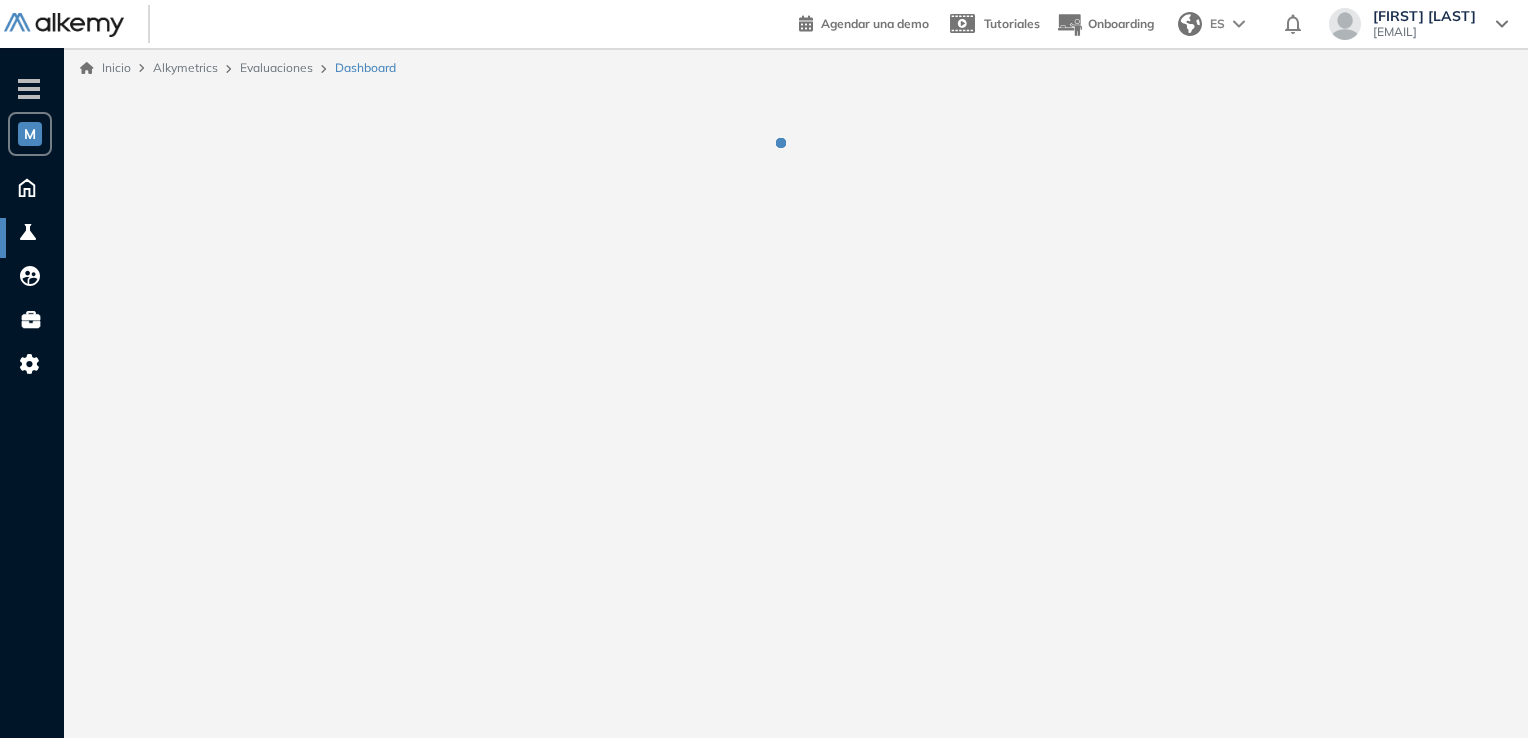 scroll, scrollTop: 0, scrollLeft: 0, axis: both 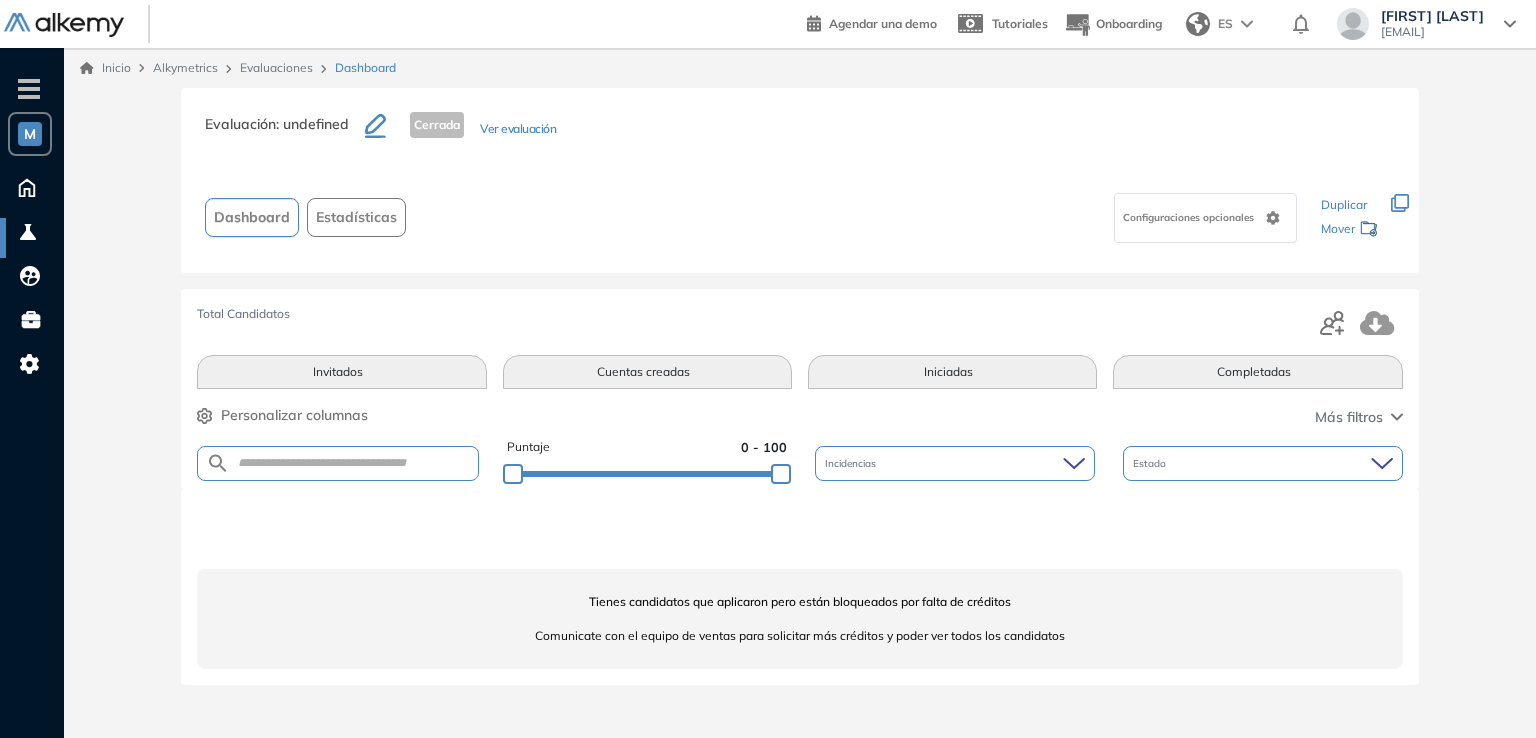 click on "Configuraciones opcionales" at bounding box center [1205, 218] 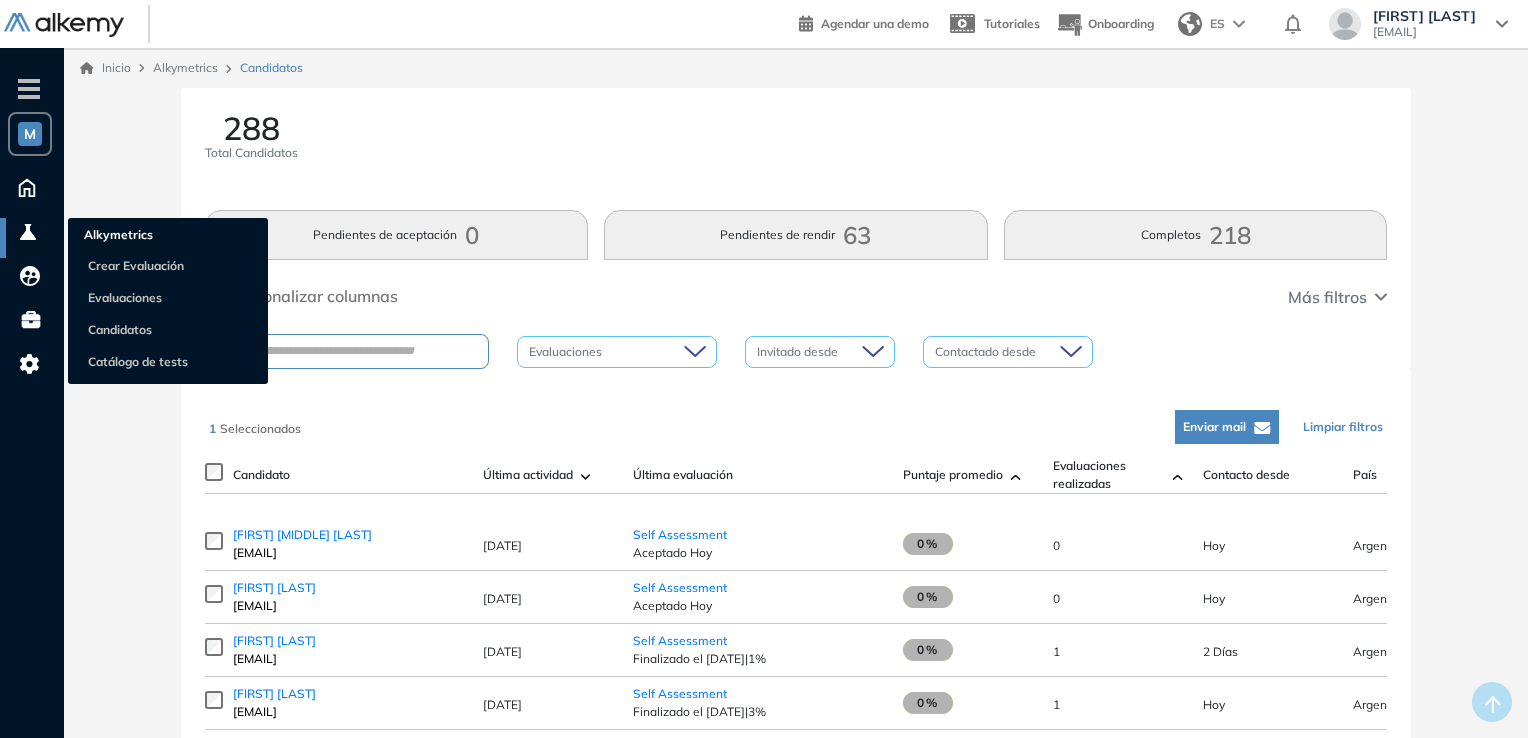 click on "Alkymetrics" at bounding box center [168, 237] 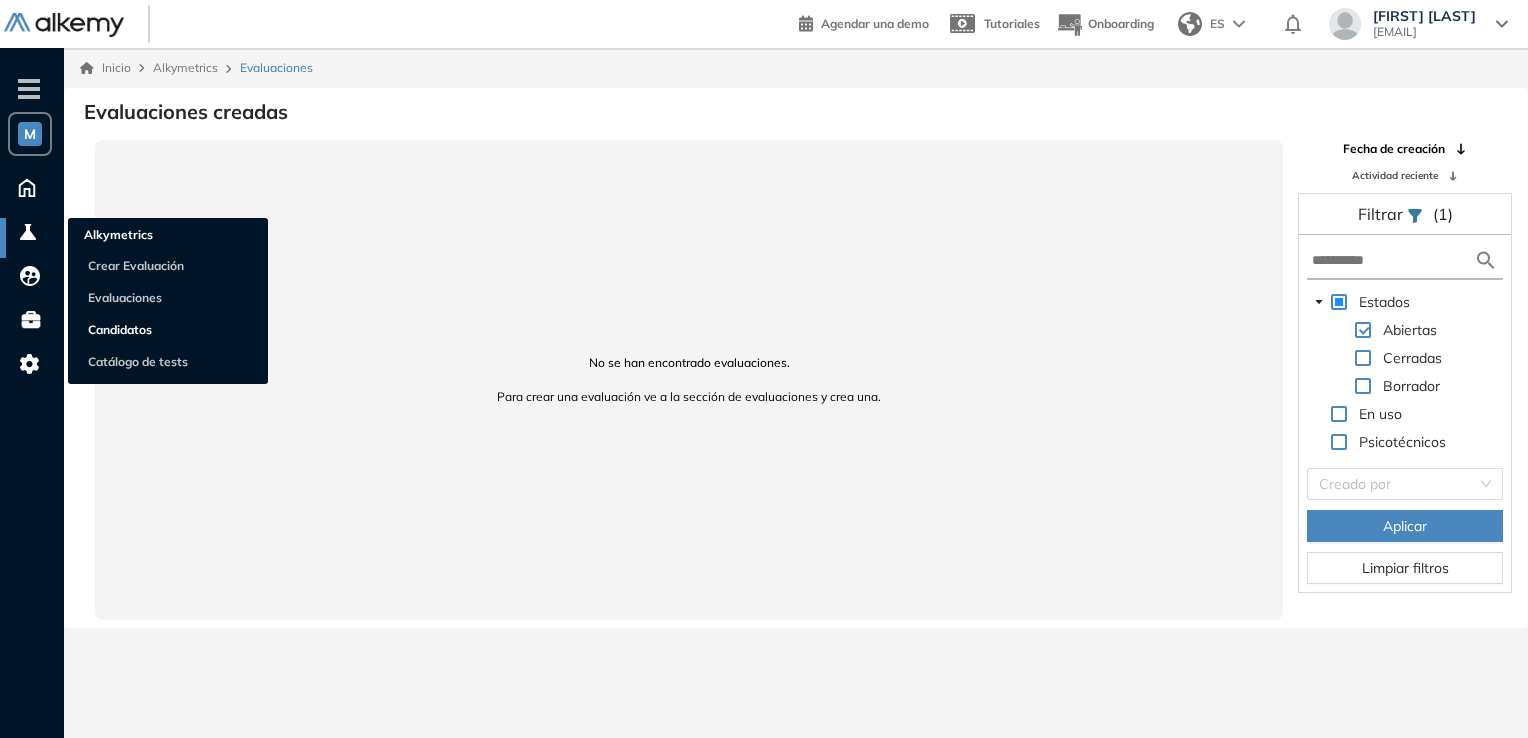 click on "Candidatos" at bounding box center [120, 329] 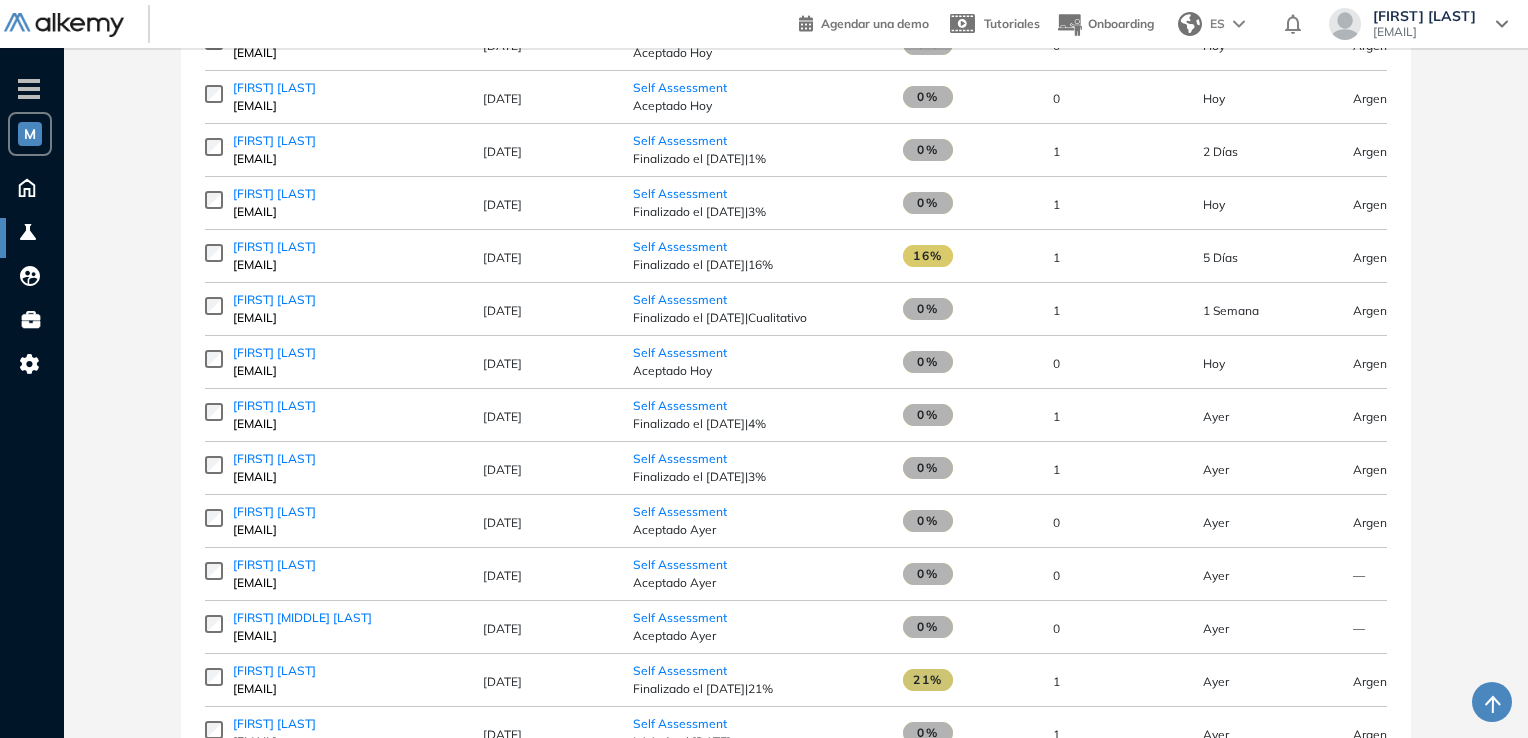 scroll, scrollTop: 0, scrollLeft: 0, axis: both 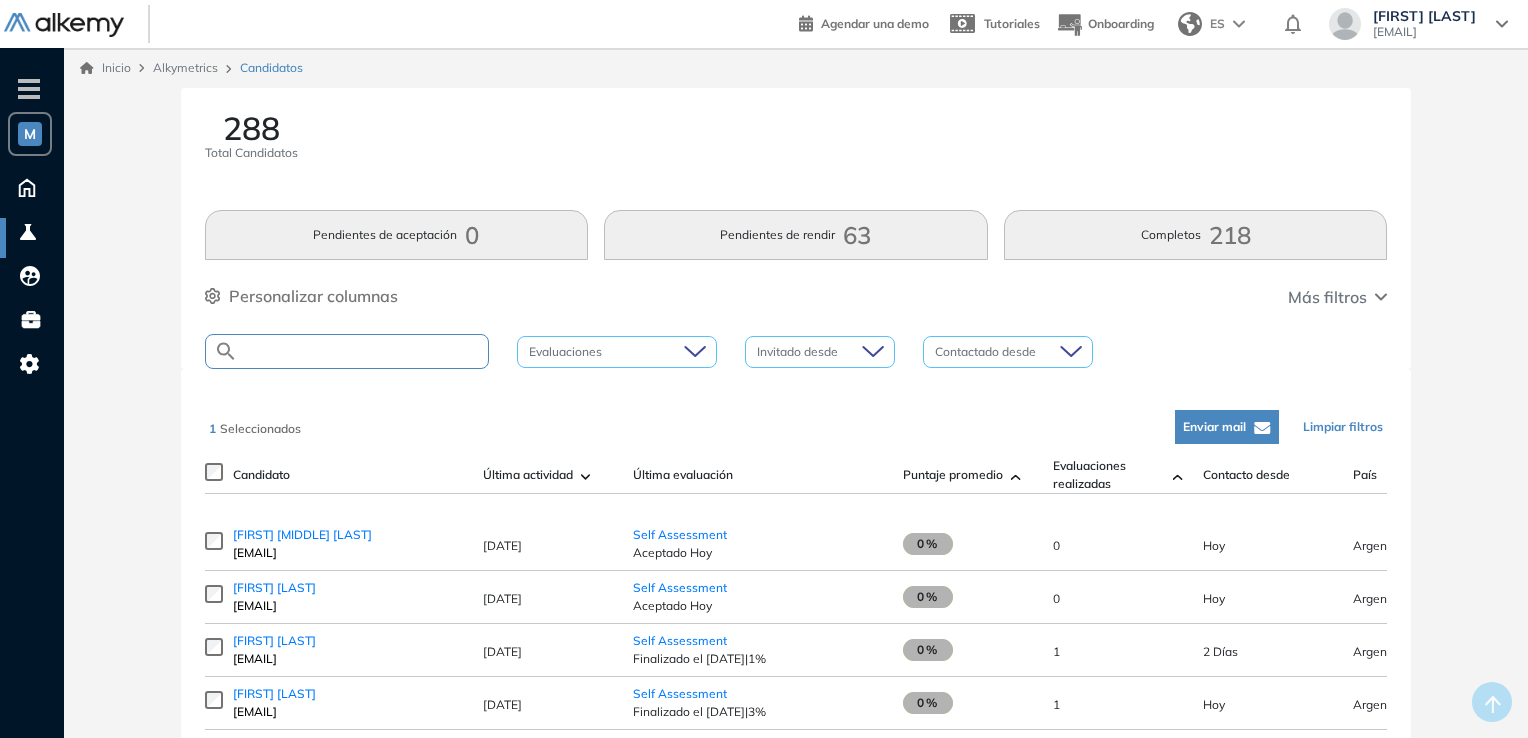 click at bounding box center (363, 351) 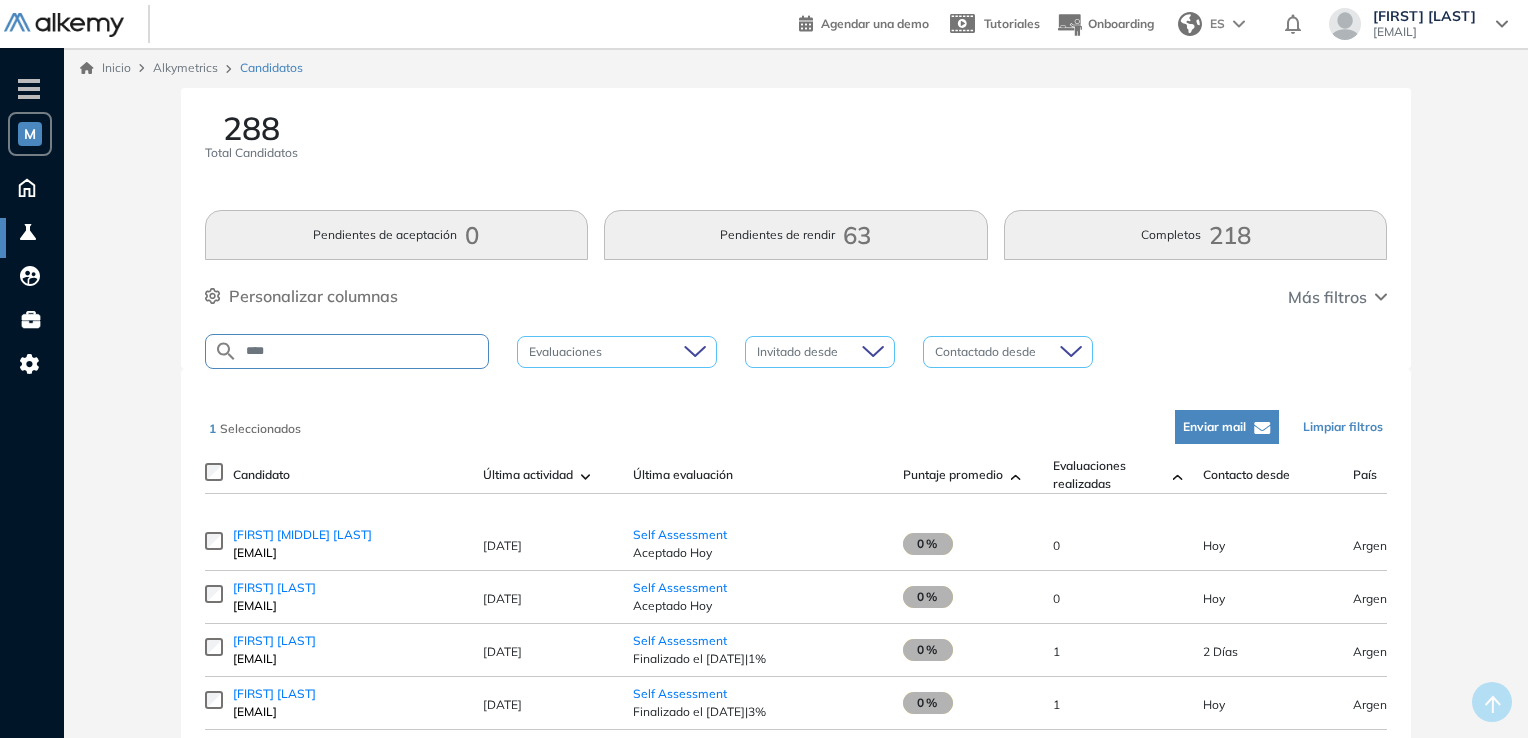 type on "****" 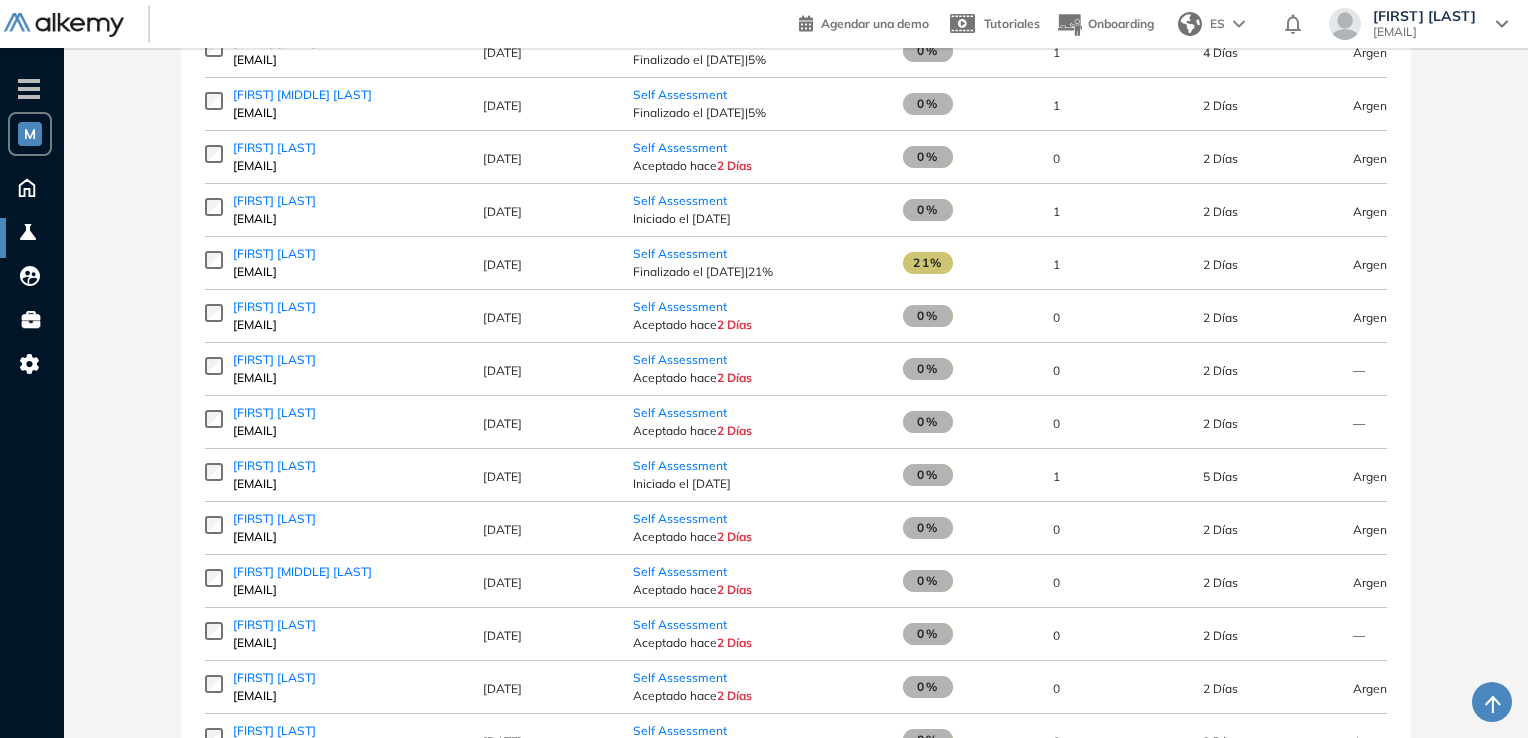 scroll, scrollTop: 2400, scrollLeft: 0, axis: vertical 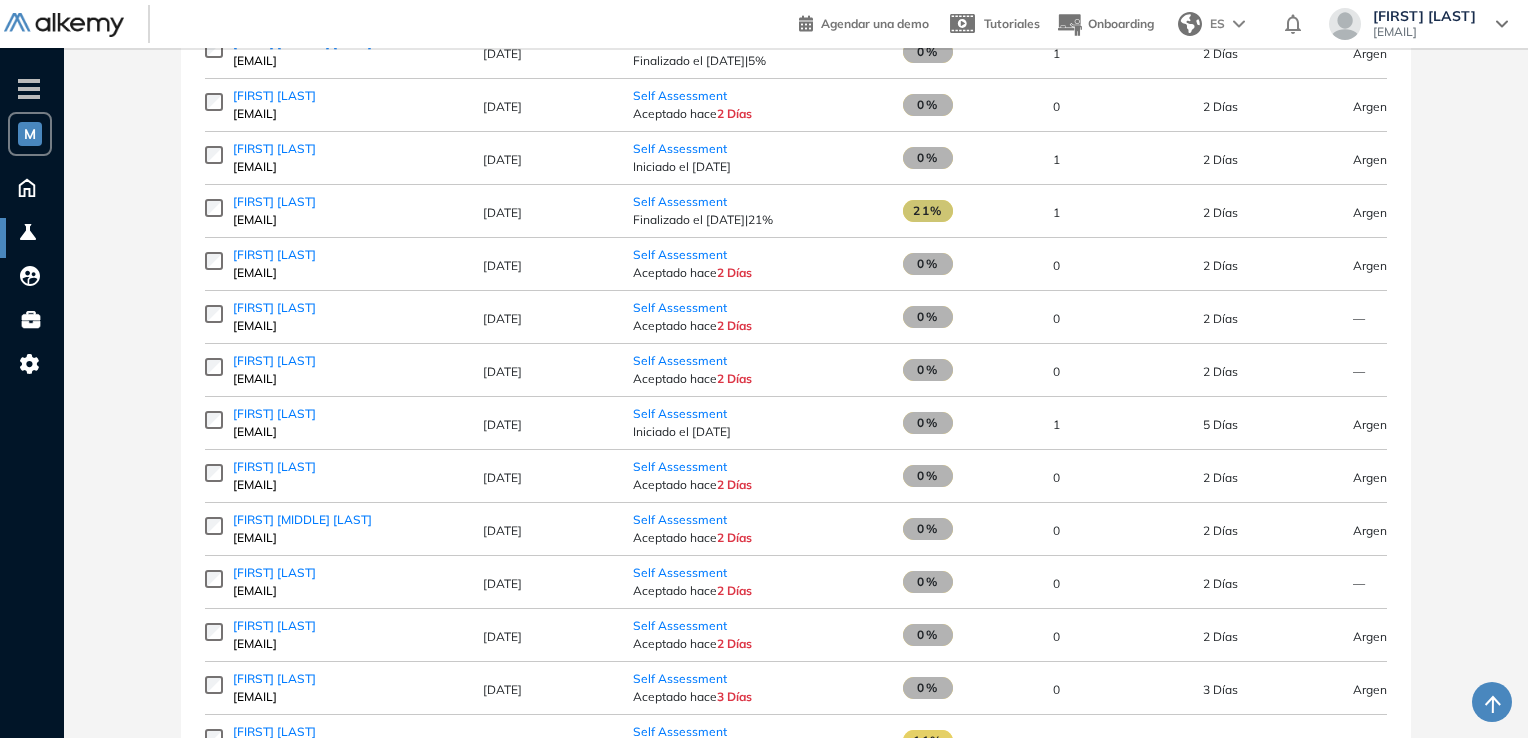 click on "-" at bounding box center (29, 89) 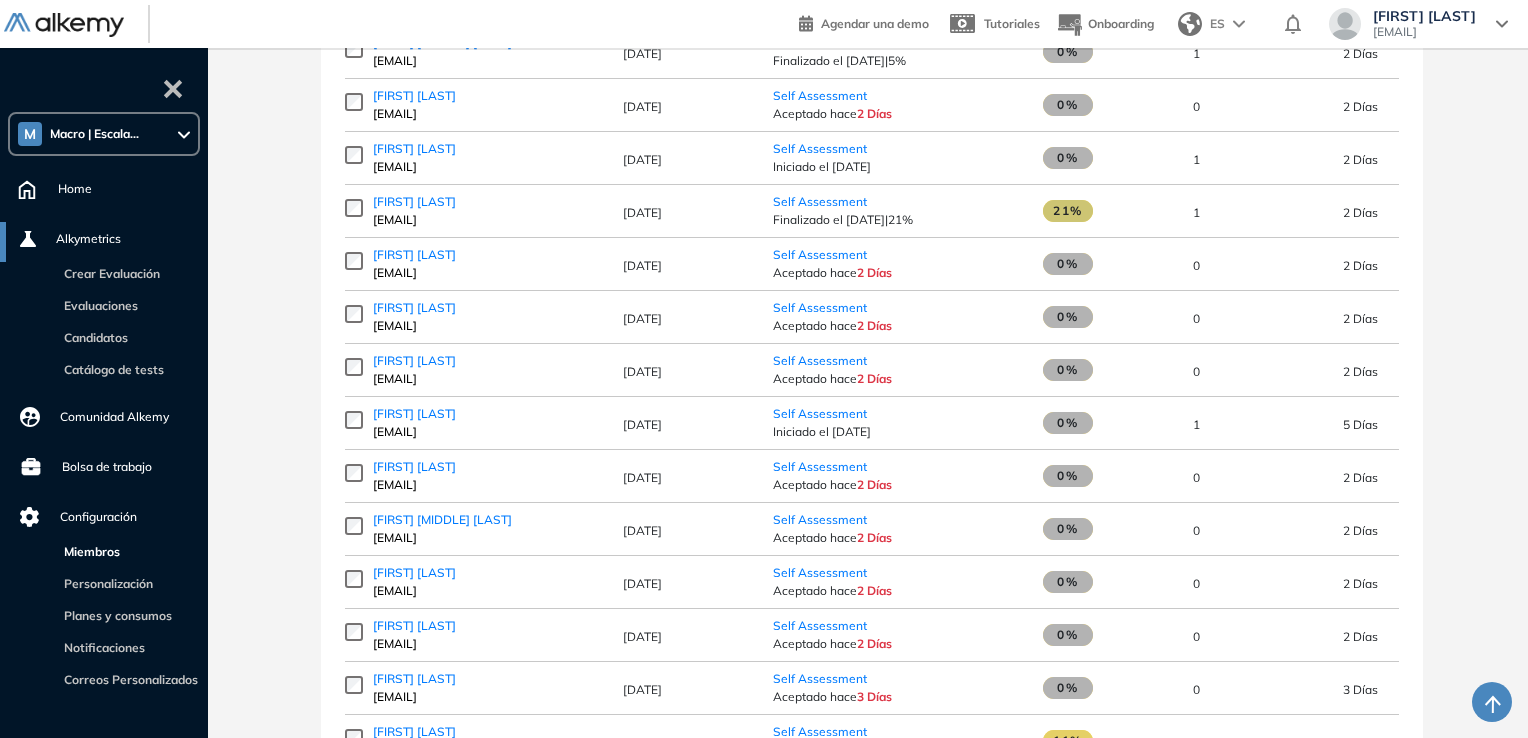 click on "Miembros" at bounding box center (88, 551) 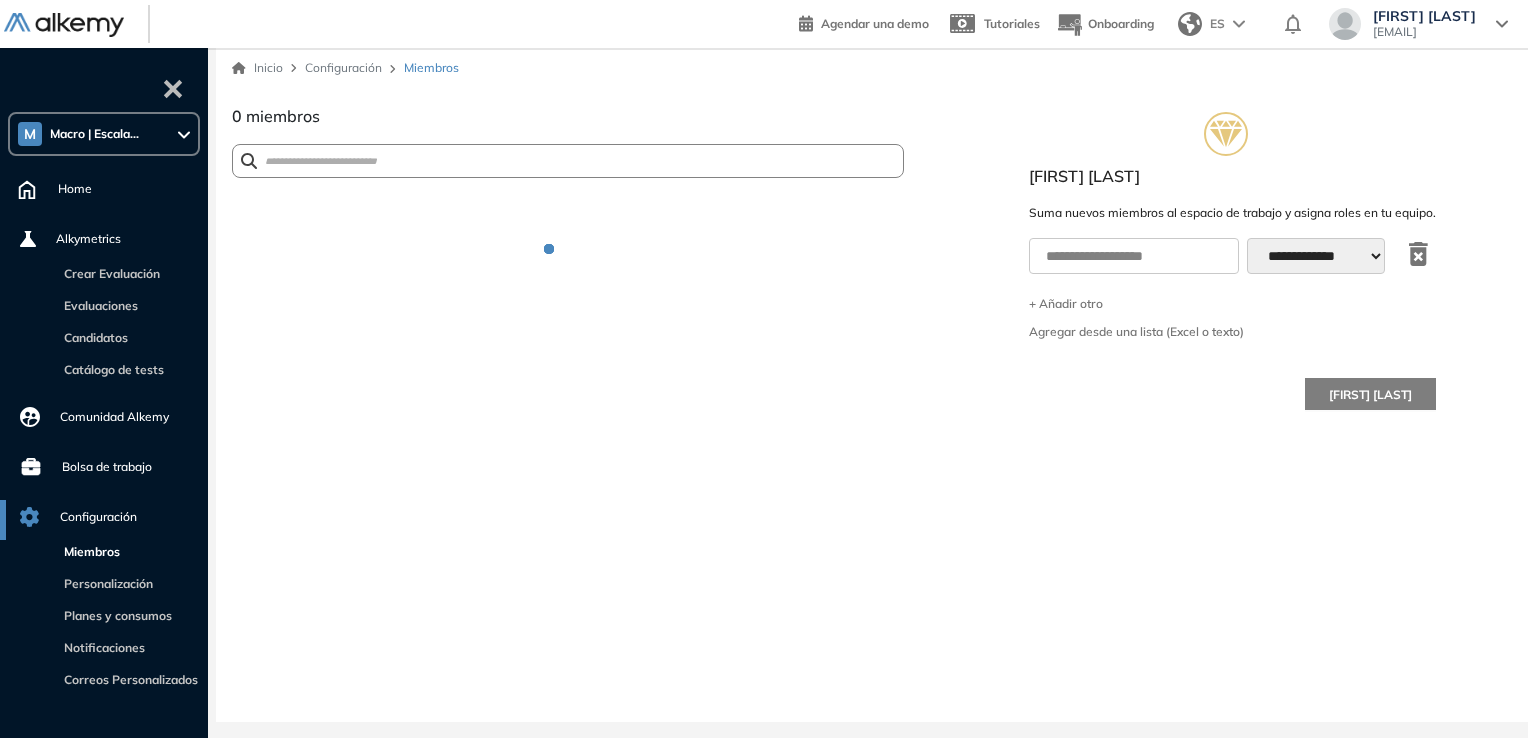 scroll, scrollTop: 0, scrollLeft: 0, axis: both 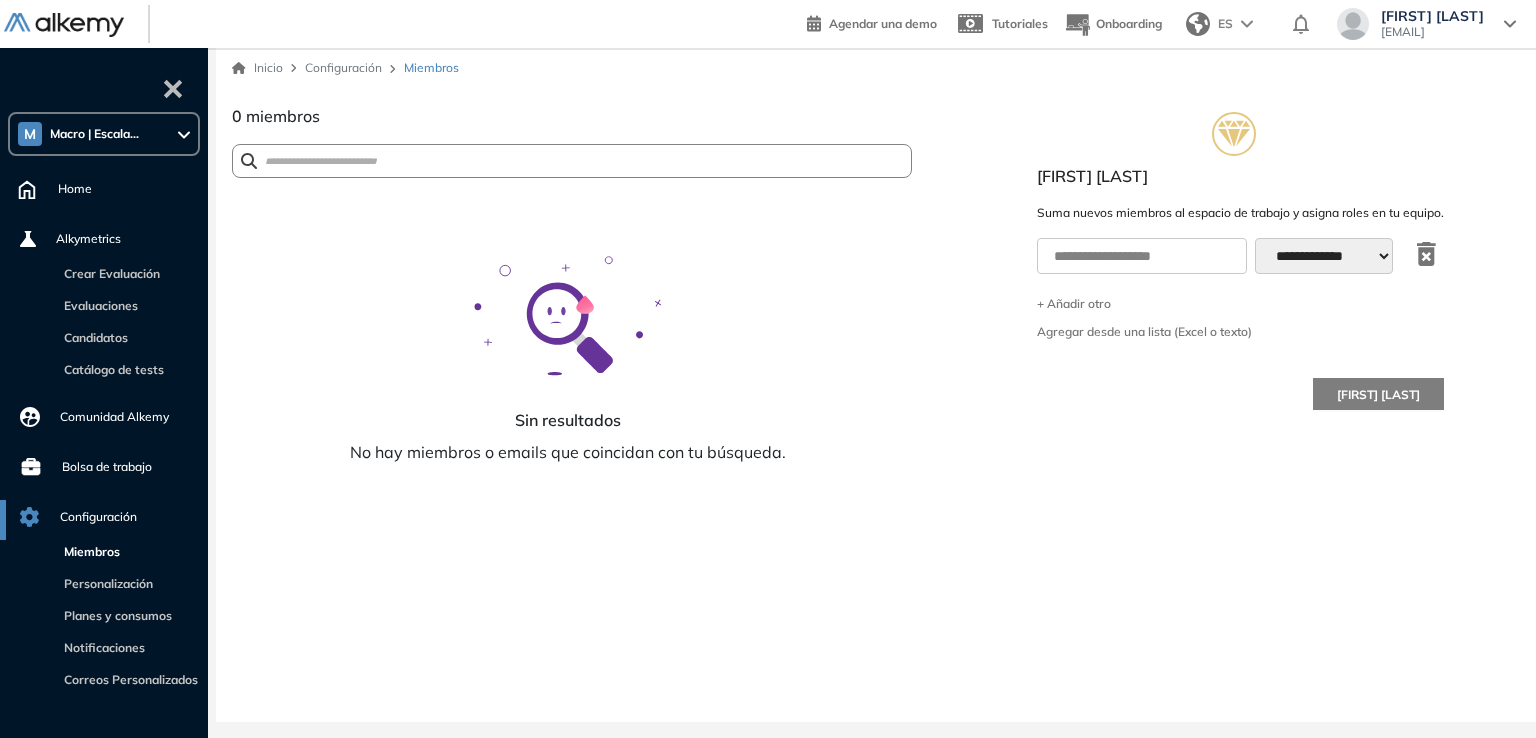 click on "Miembros" at bounding box center [88, 551] 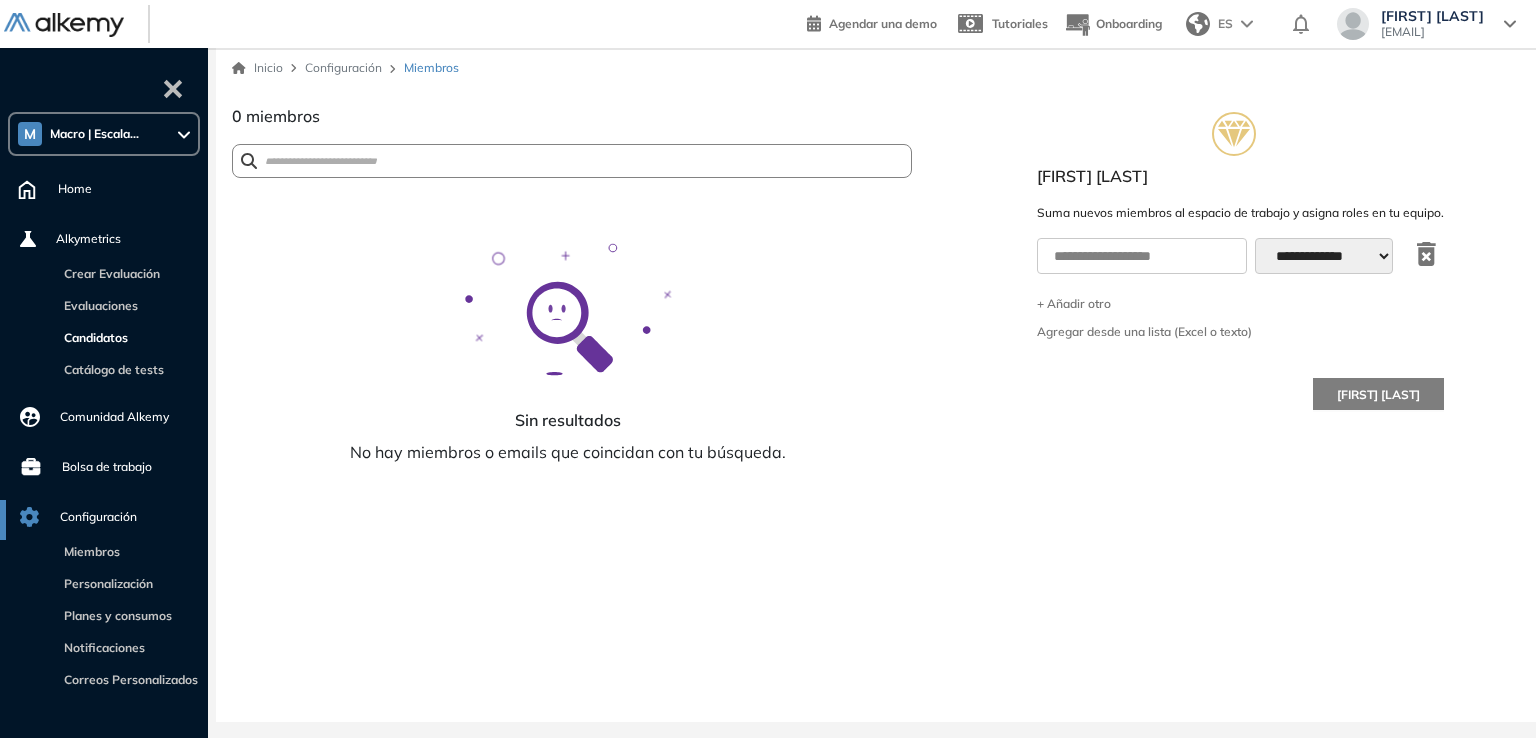click on "Candidatos" at bounding box center (92, 337) 